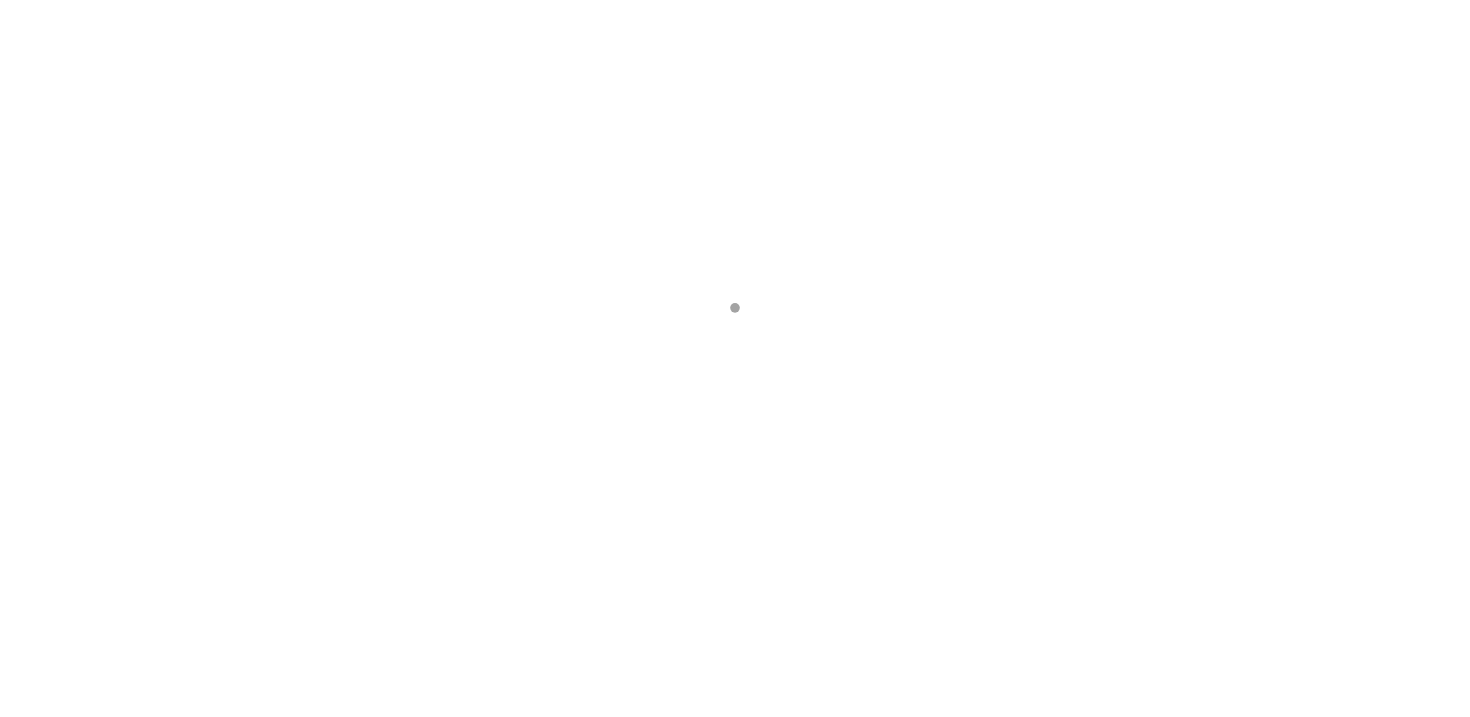 scroll, scrollTop: 0, scrollLeft: 0, axis: both 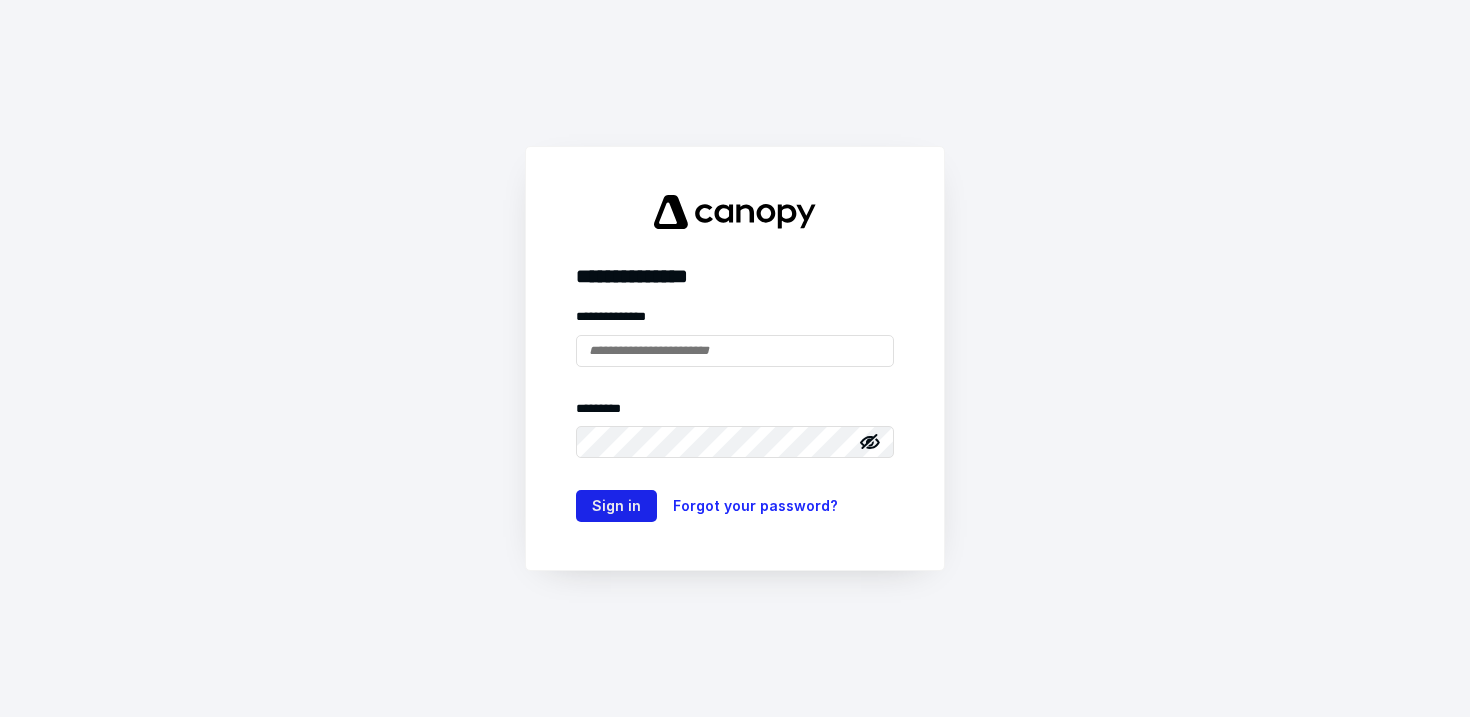 type on "**********" 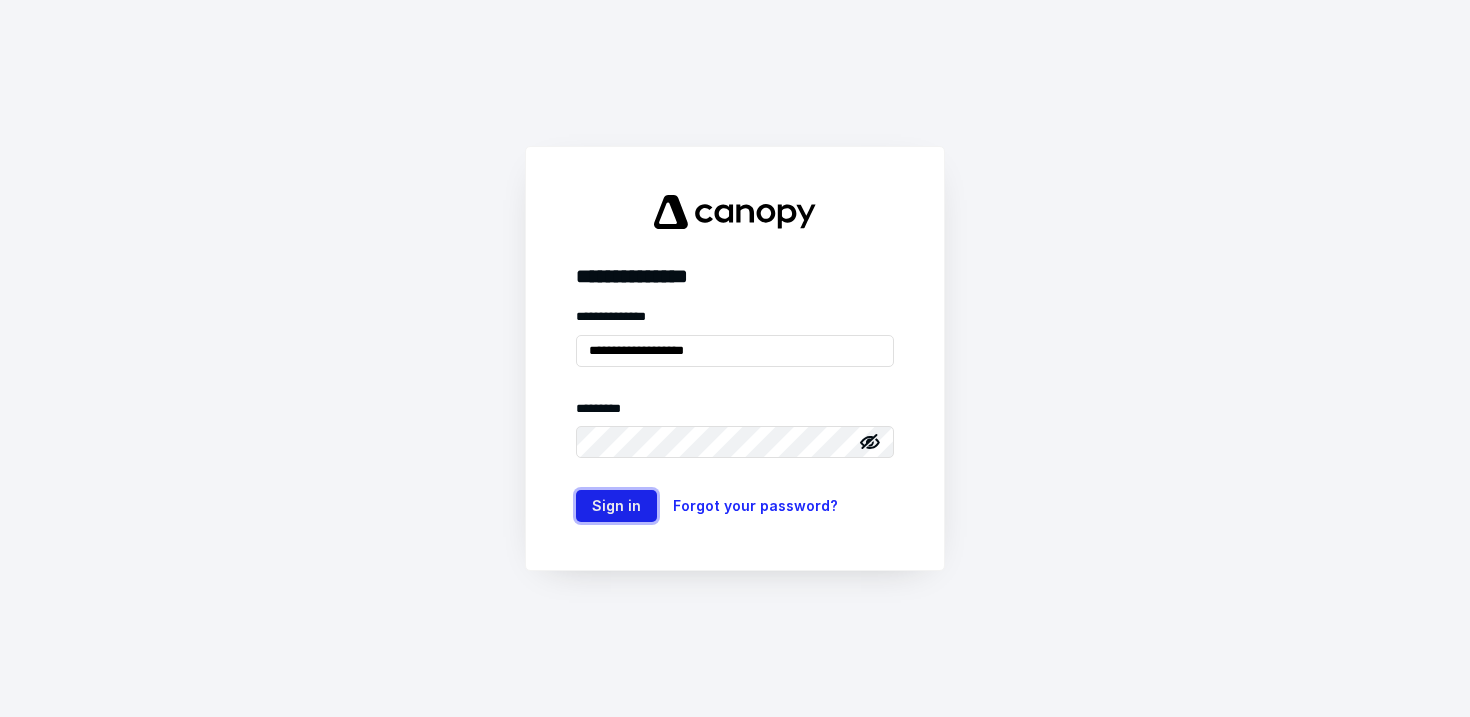 click on "Sign in" at bounding box center [616, 506] 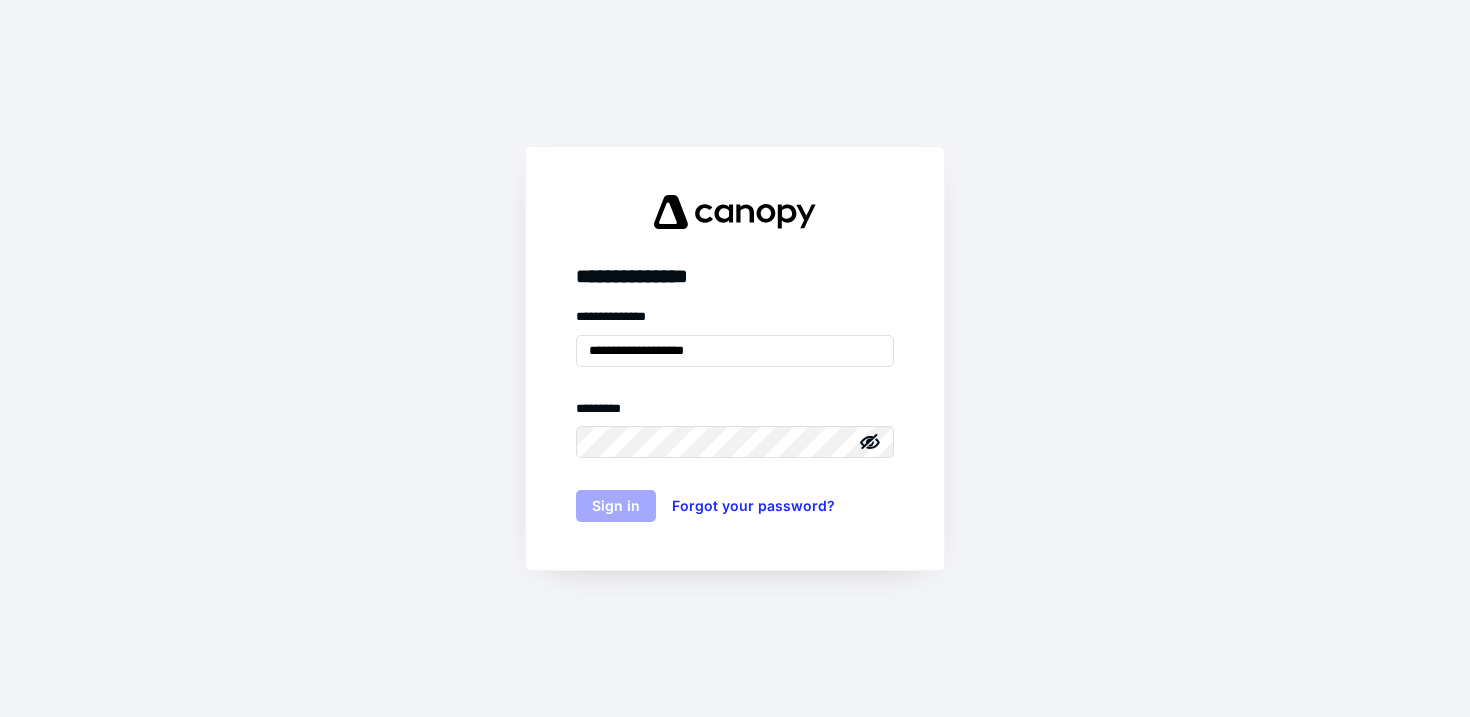 scroll, scrollTop: 0, scrollLeft: 0, axis: both 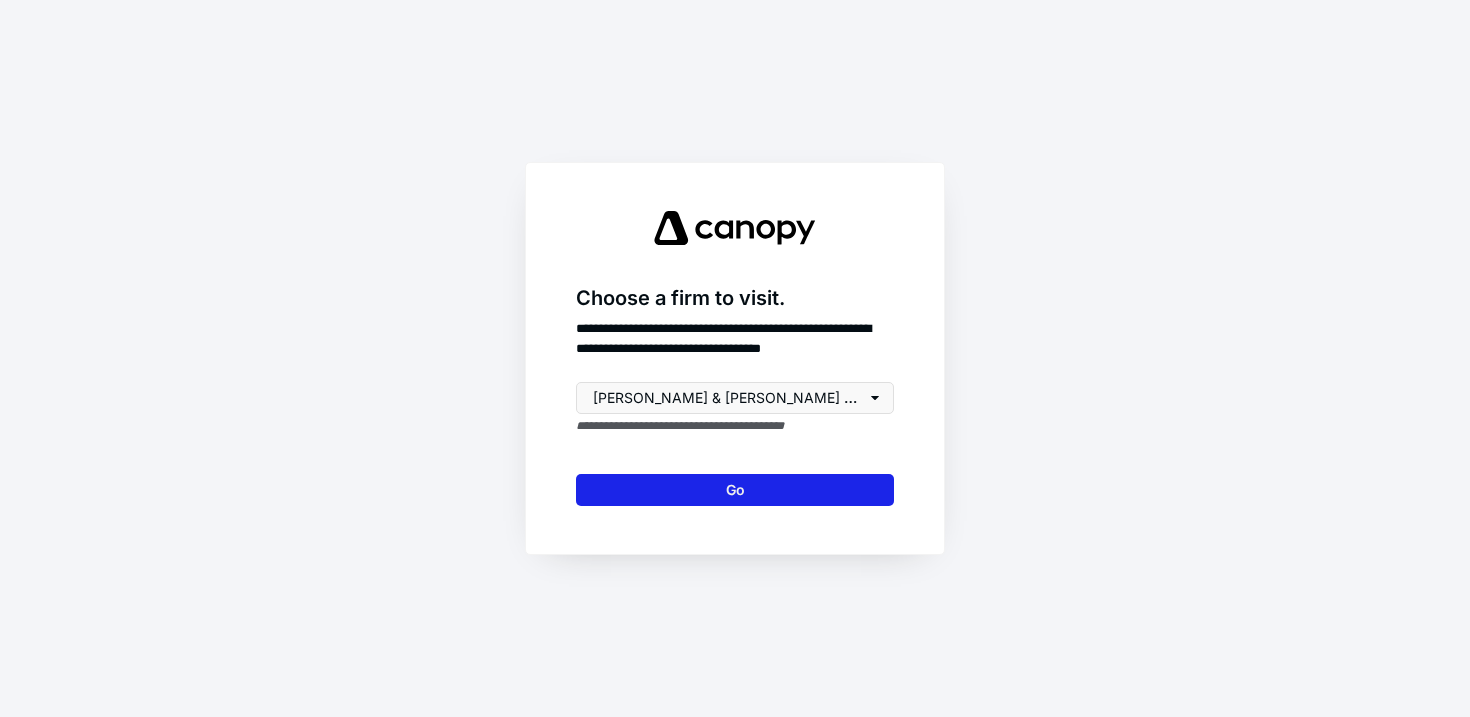 click on "Go" at bounding box center (735, 490) 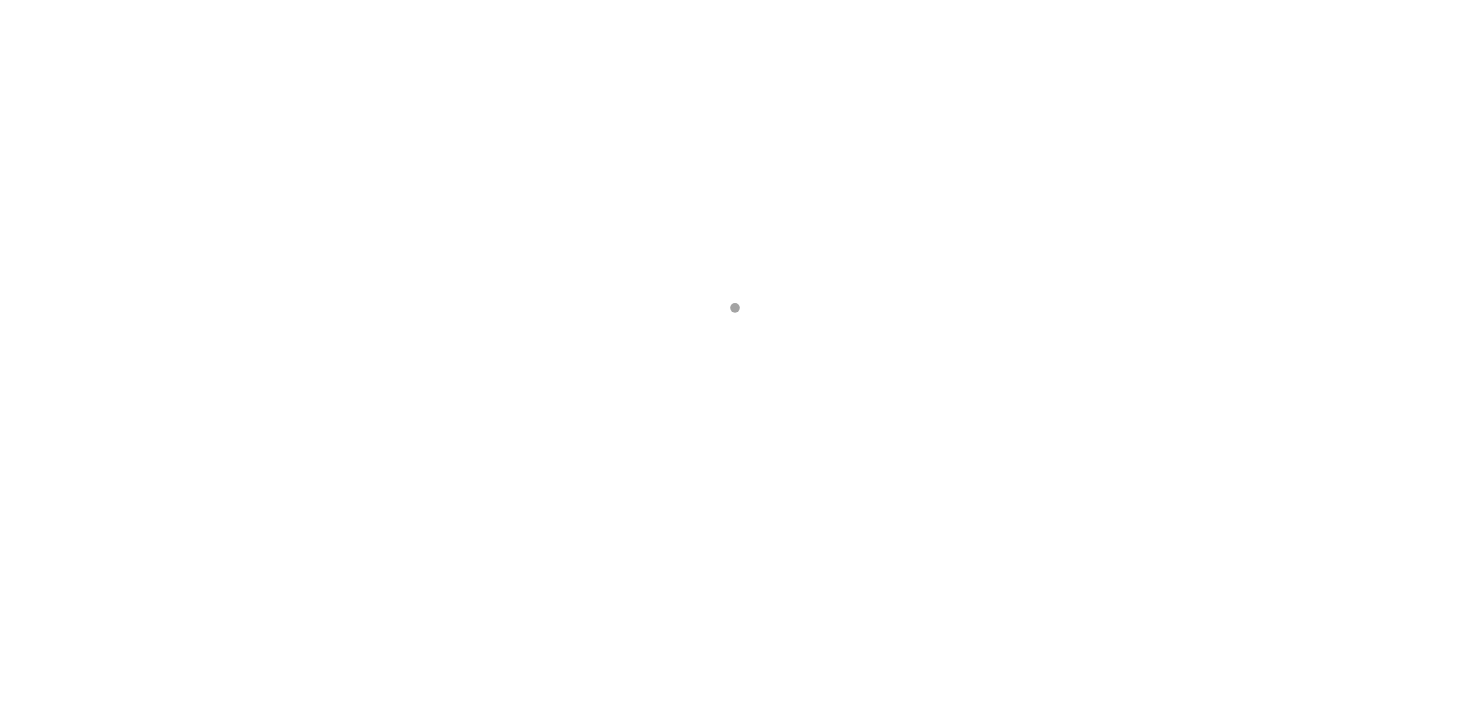 scroll, scrollTop: 0, scrollLeft: 0, axis: both 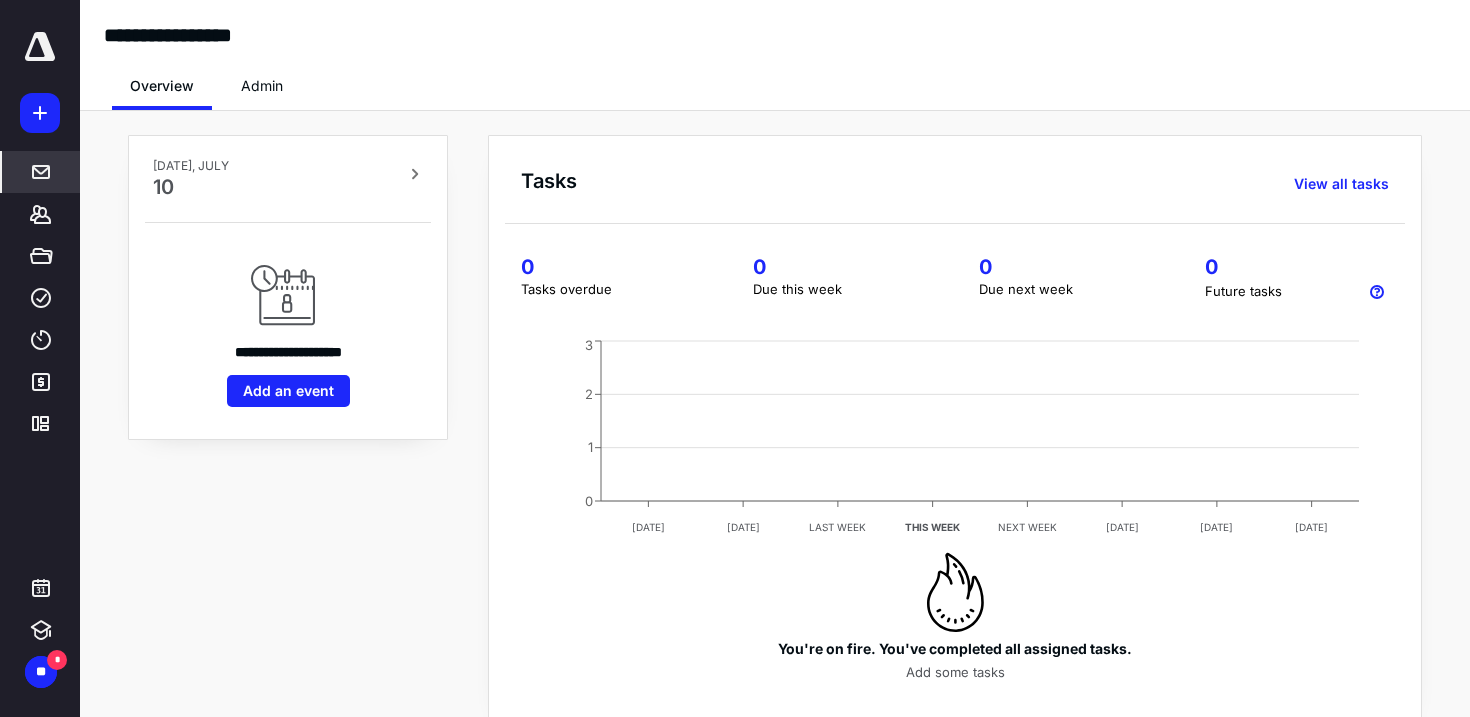 click 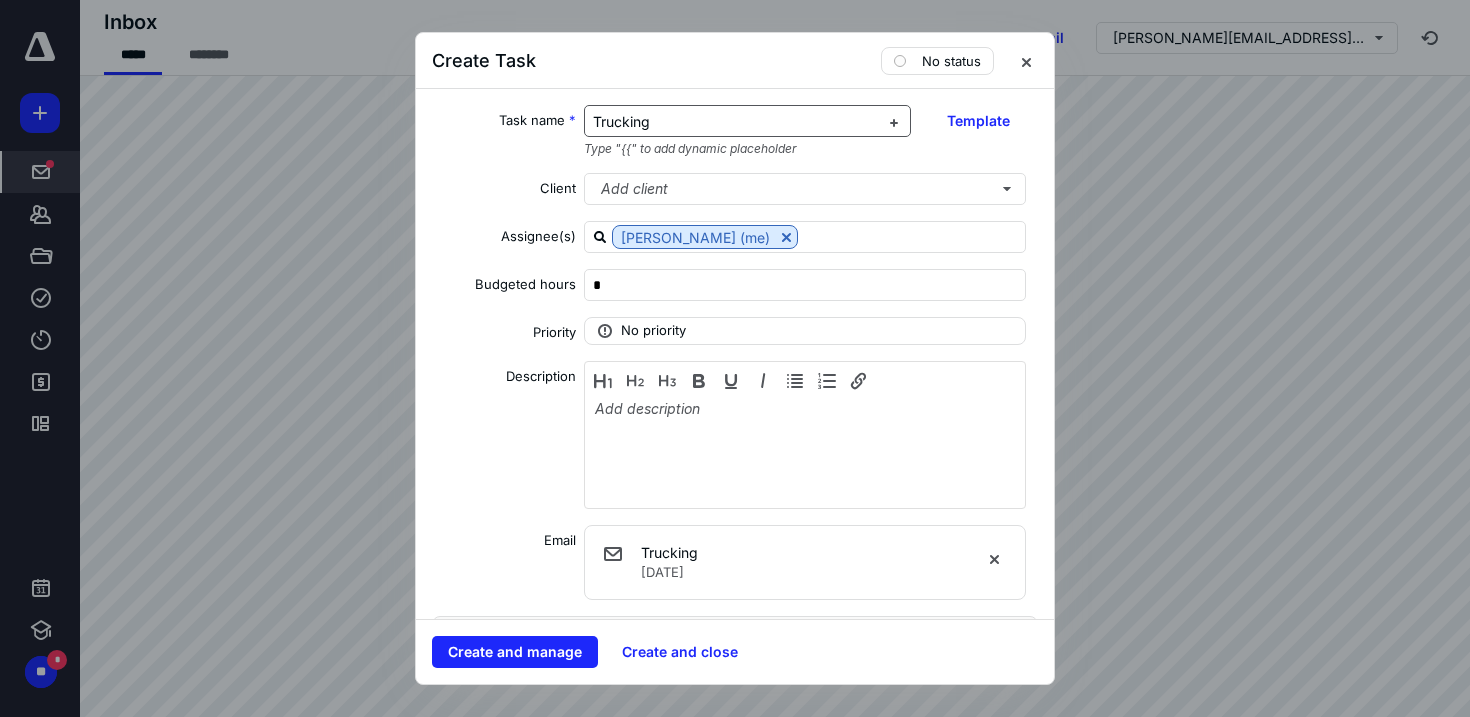 click on "Trucking" at bounding box center (736, 122) 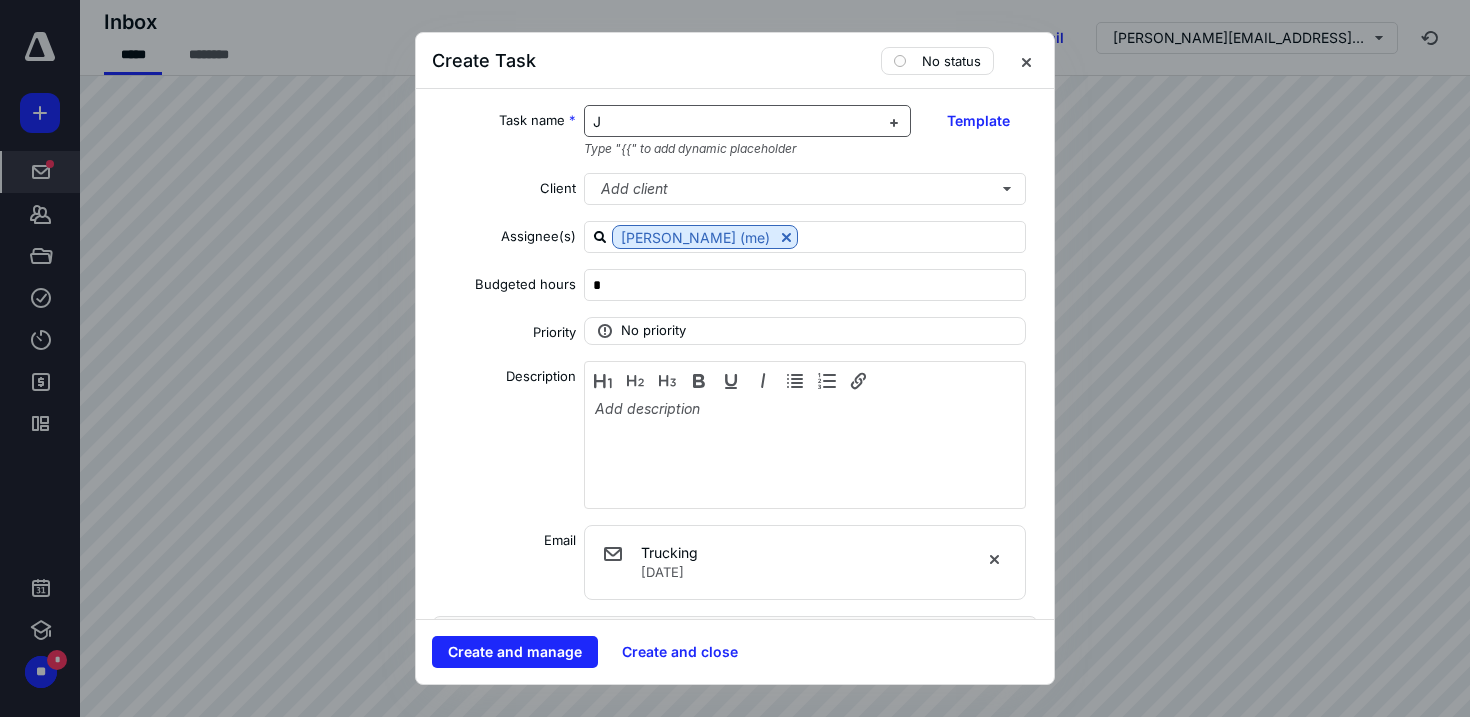 type 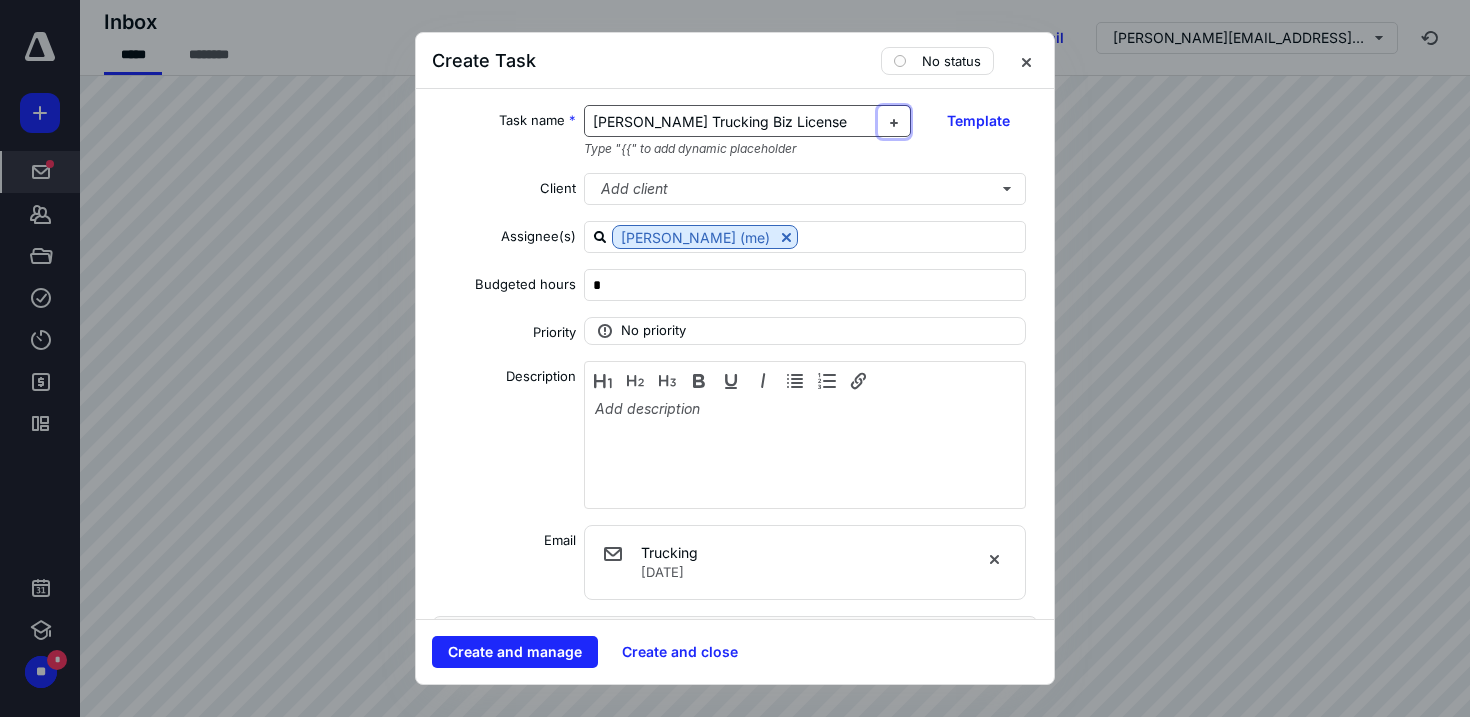 type 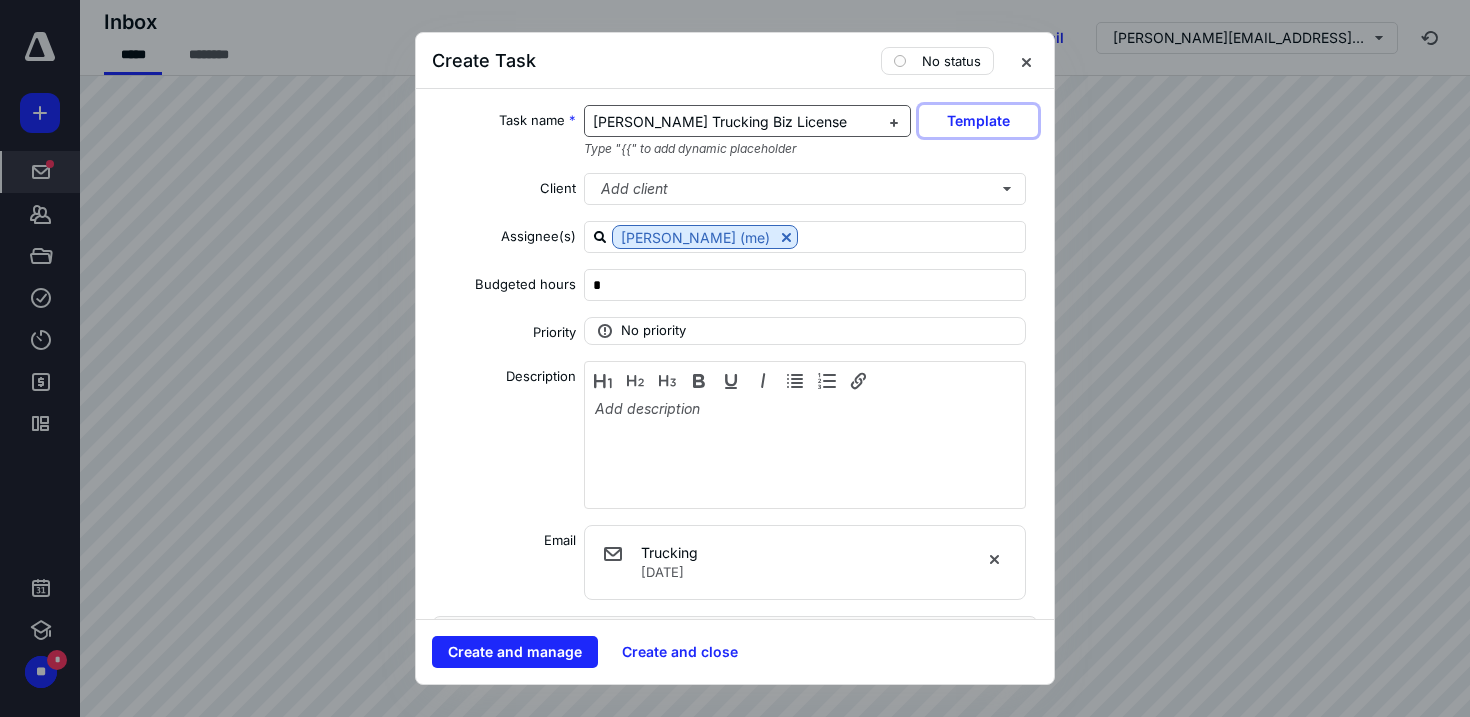 type 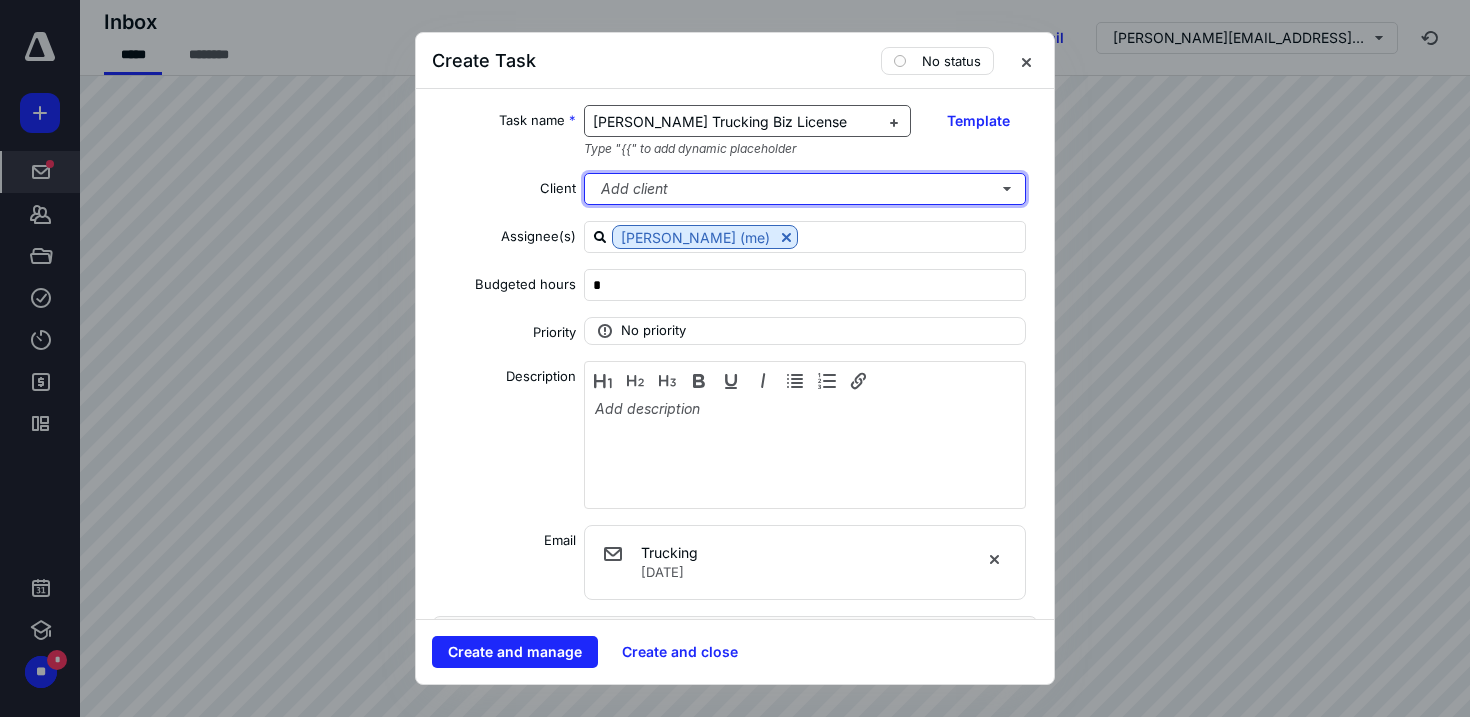 type 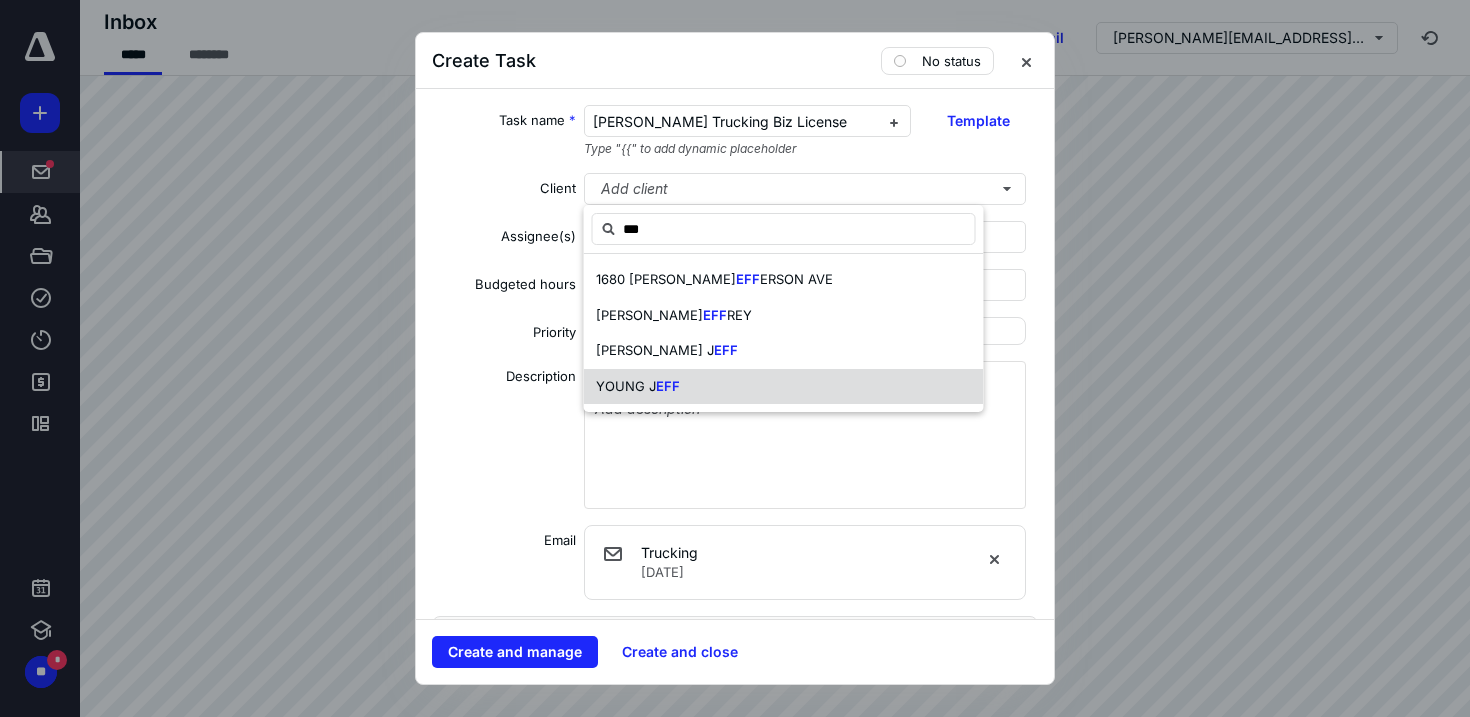 click on "YOUNG J" at bounding box center [626, 386] 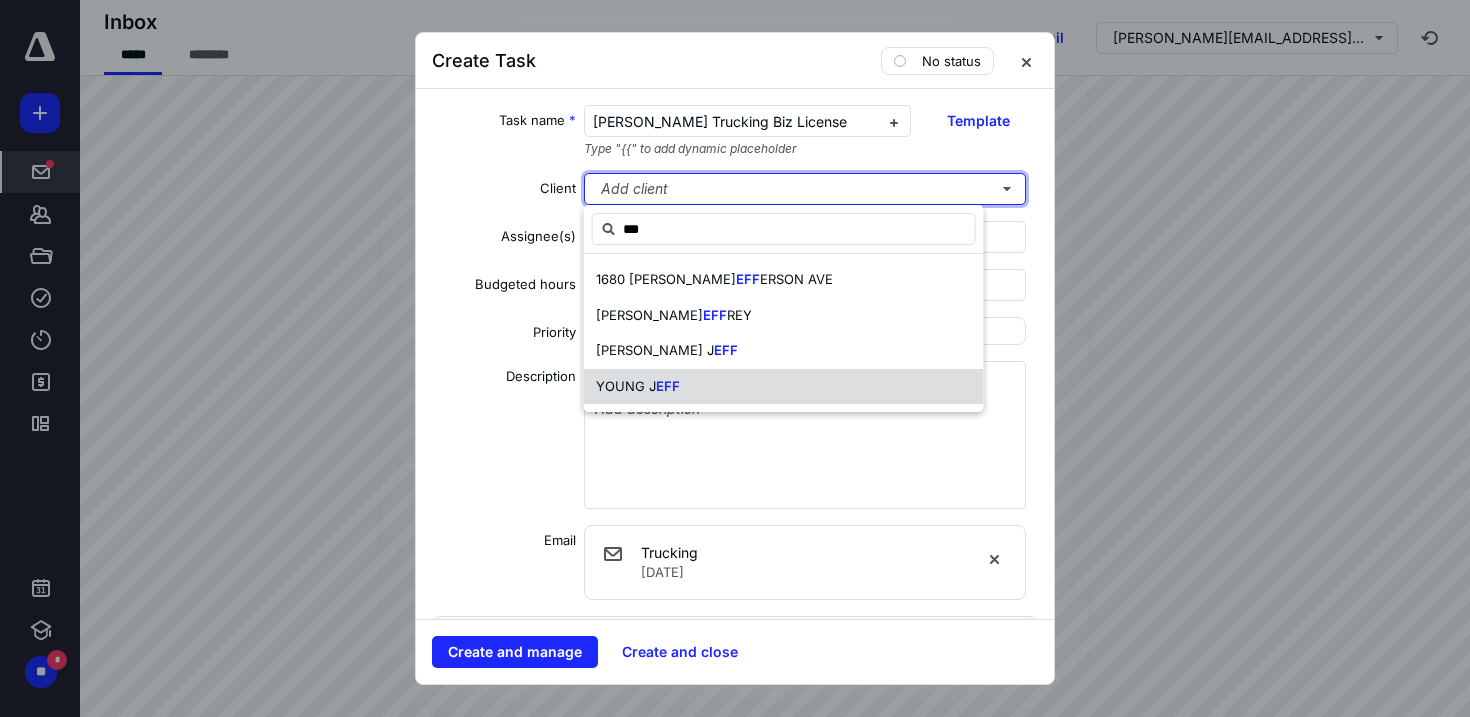 type 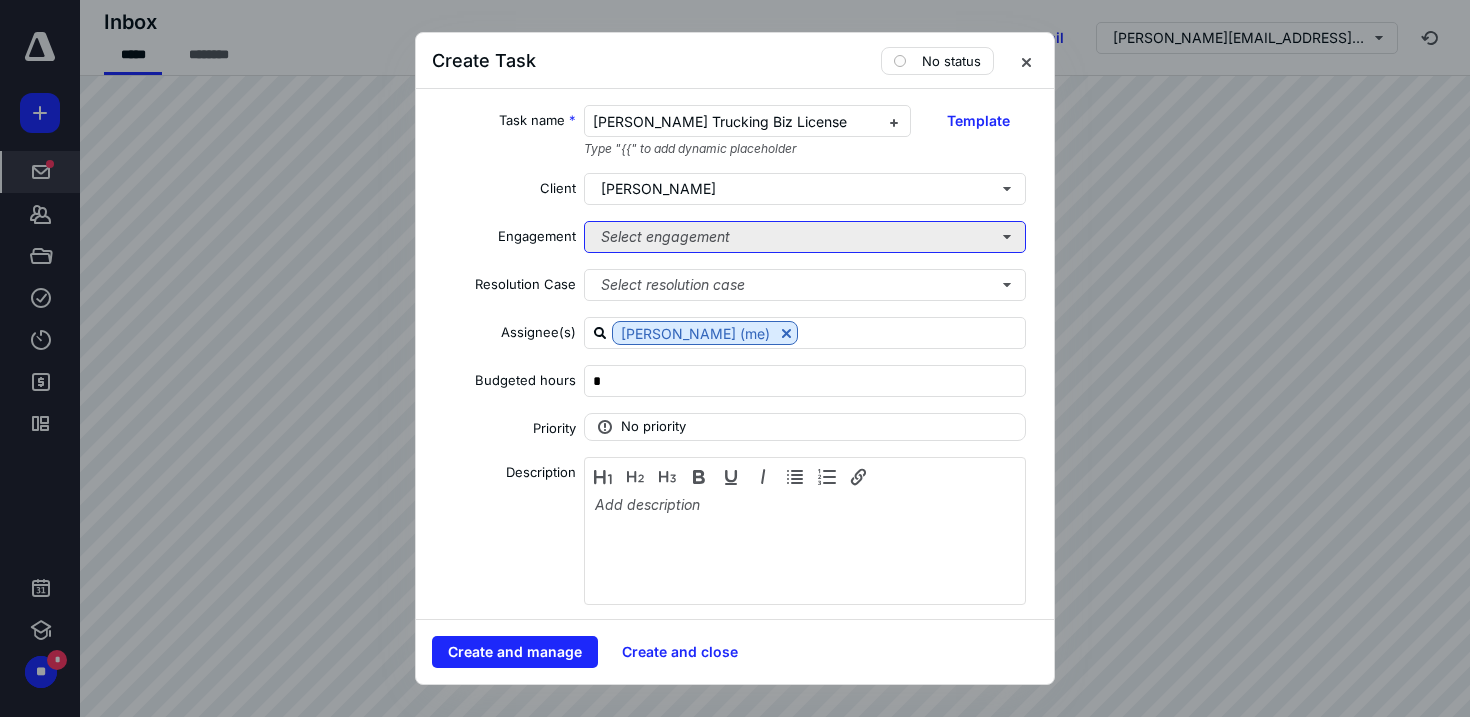 click on "Select engagement" at bounding box center [805, 237] 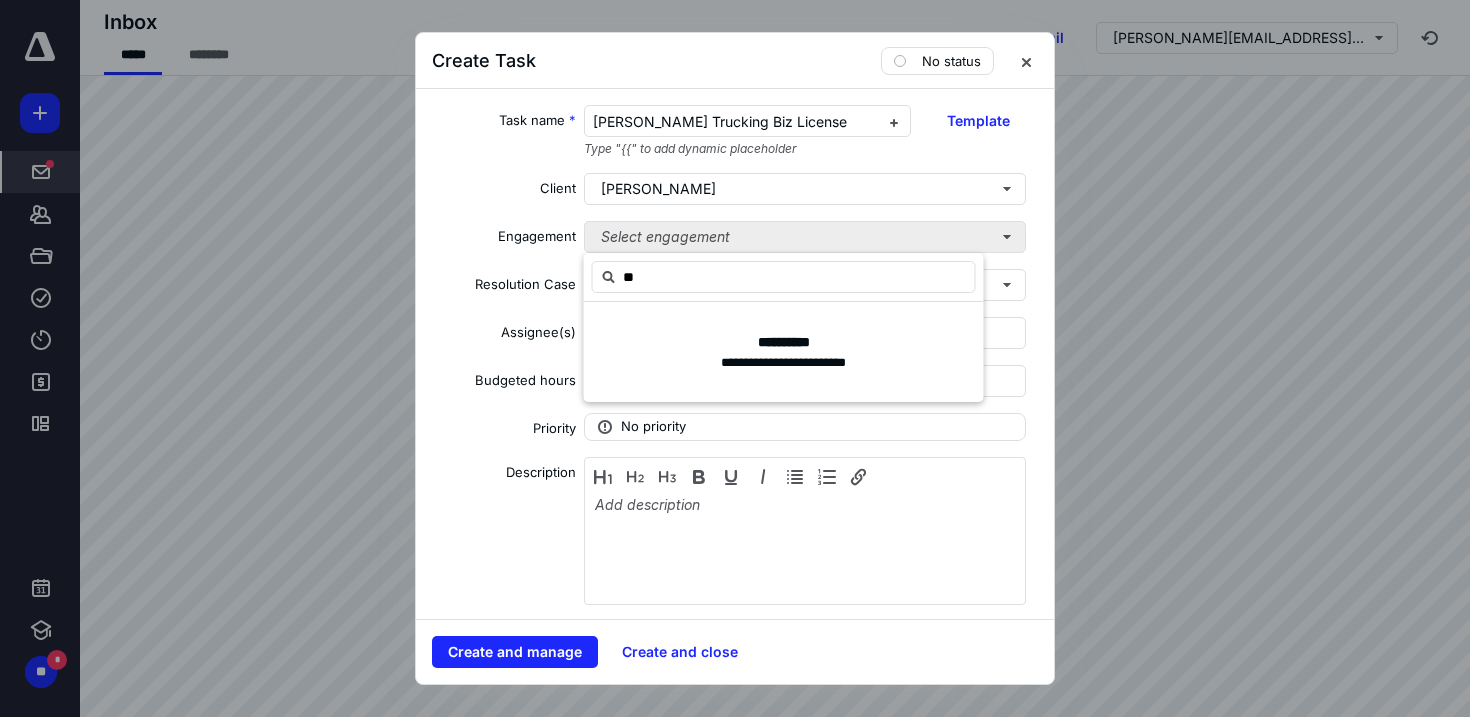type on "*" 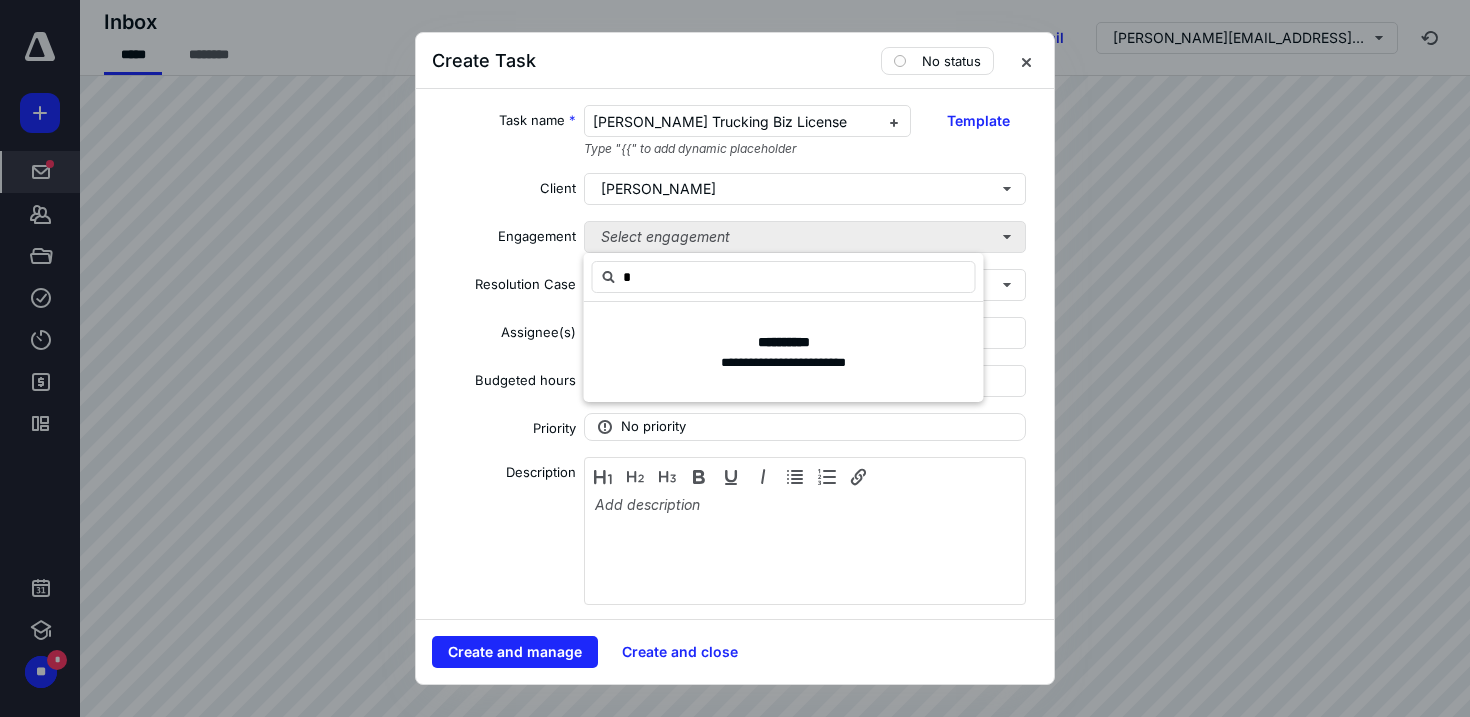 type 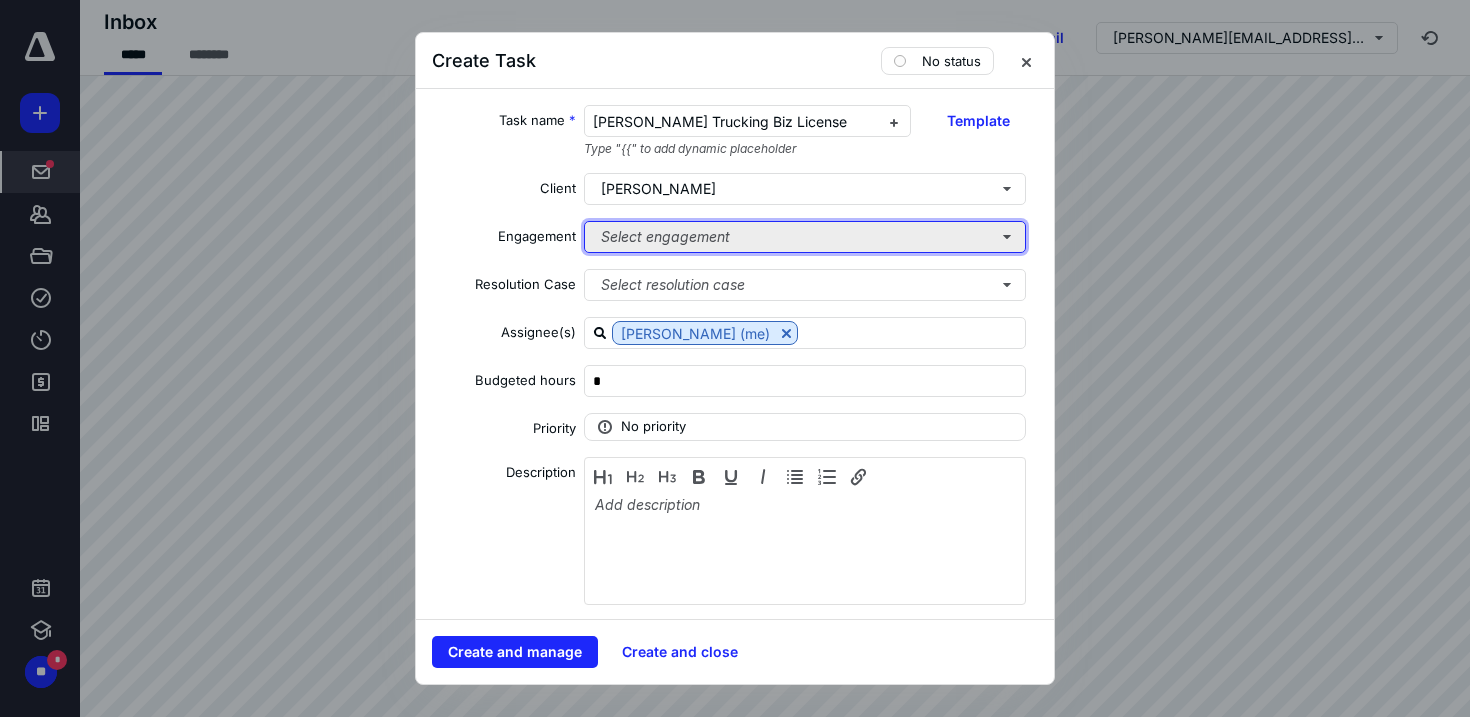 type 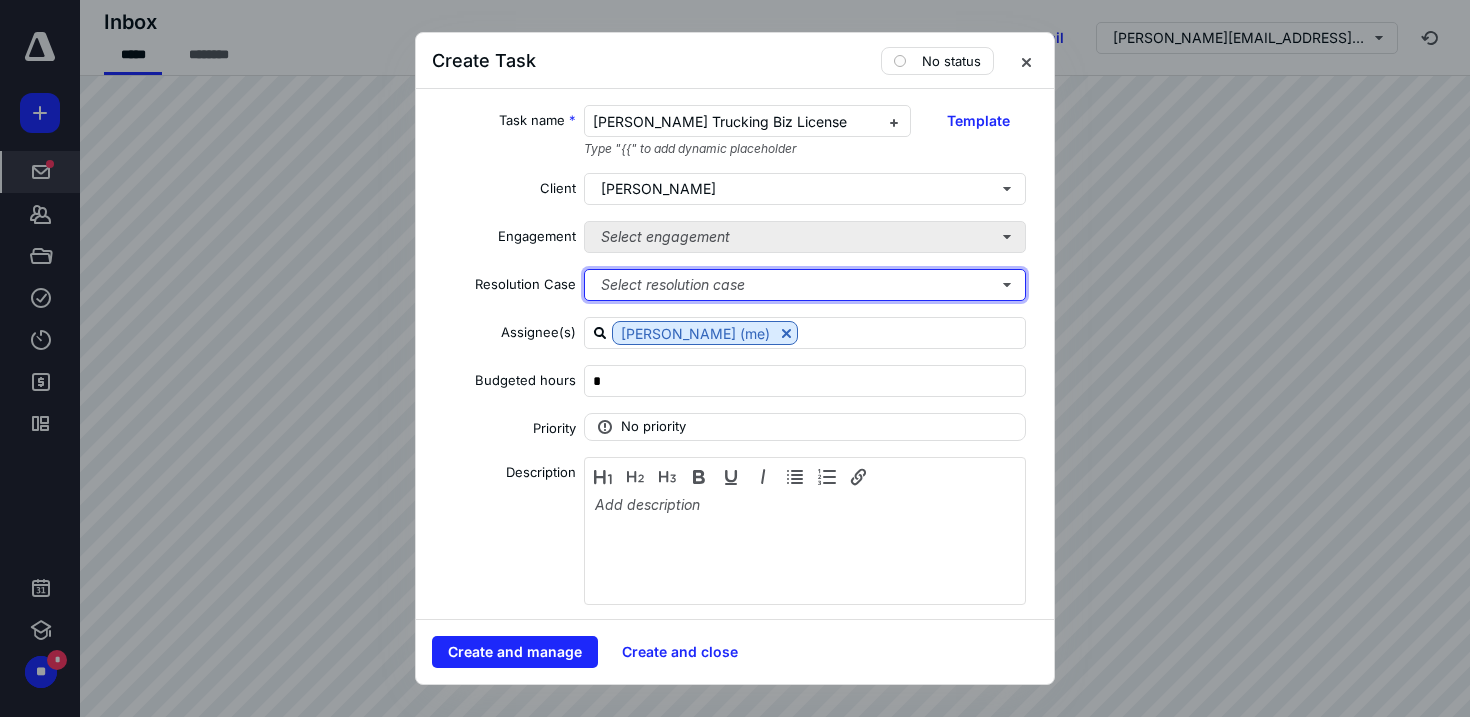 type 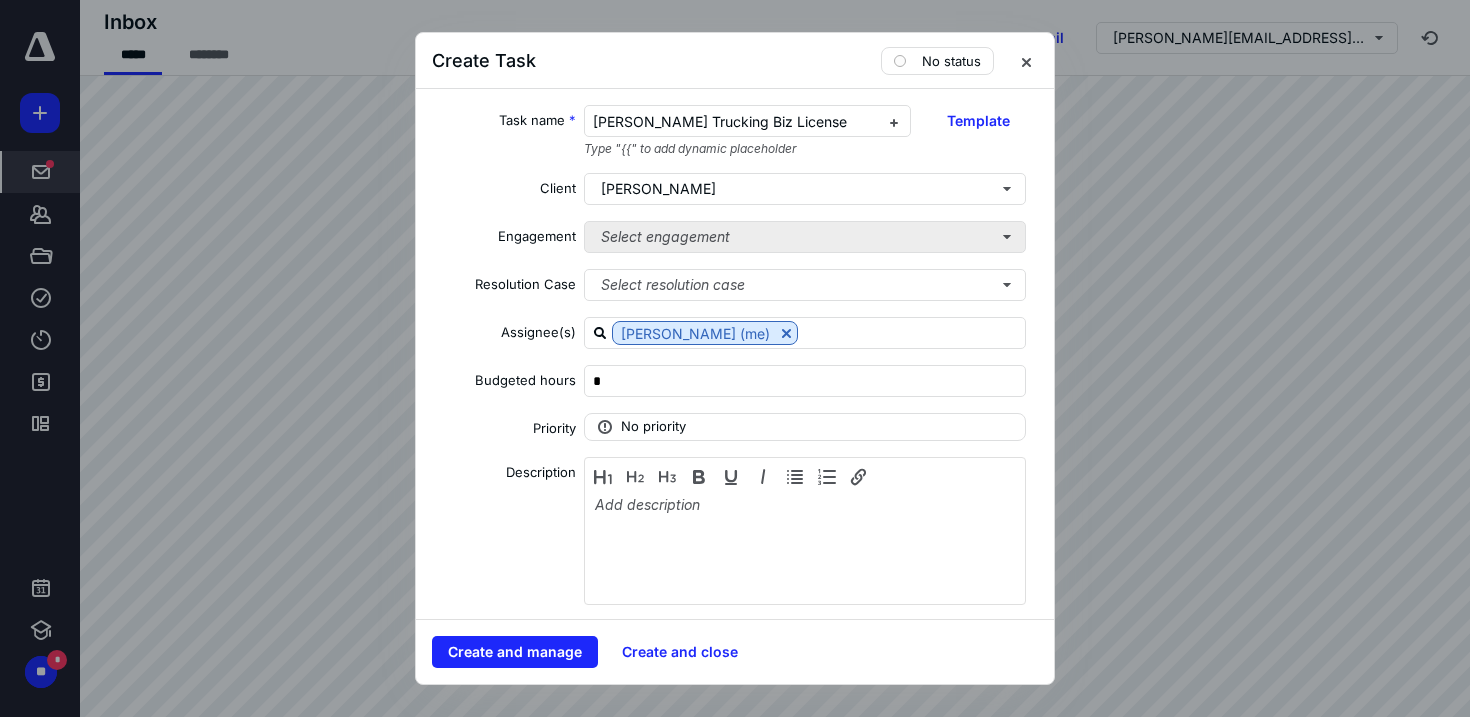 type 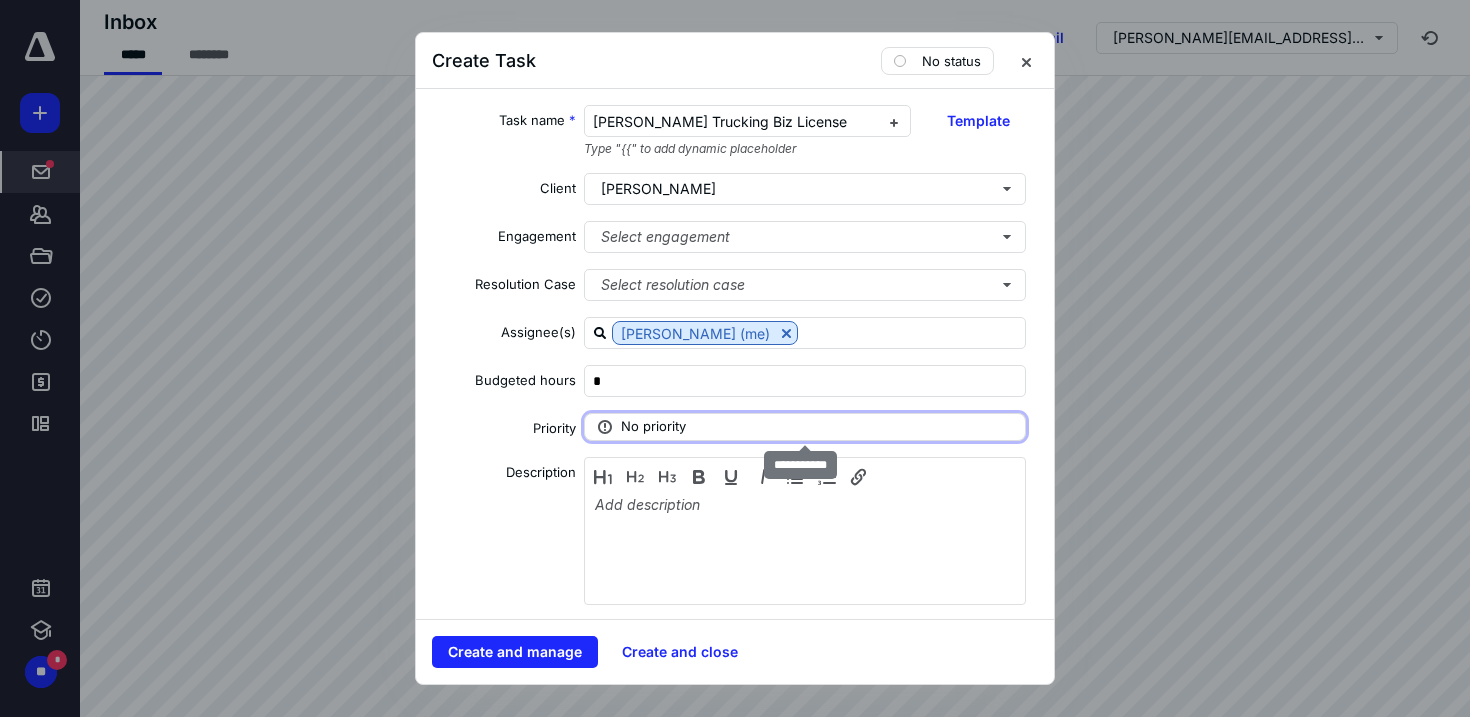 click on "No priority" at bounding box center [653, 427] 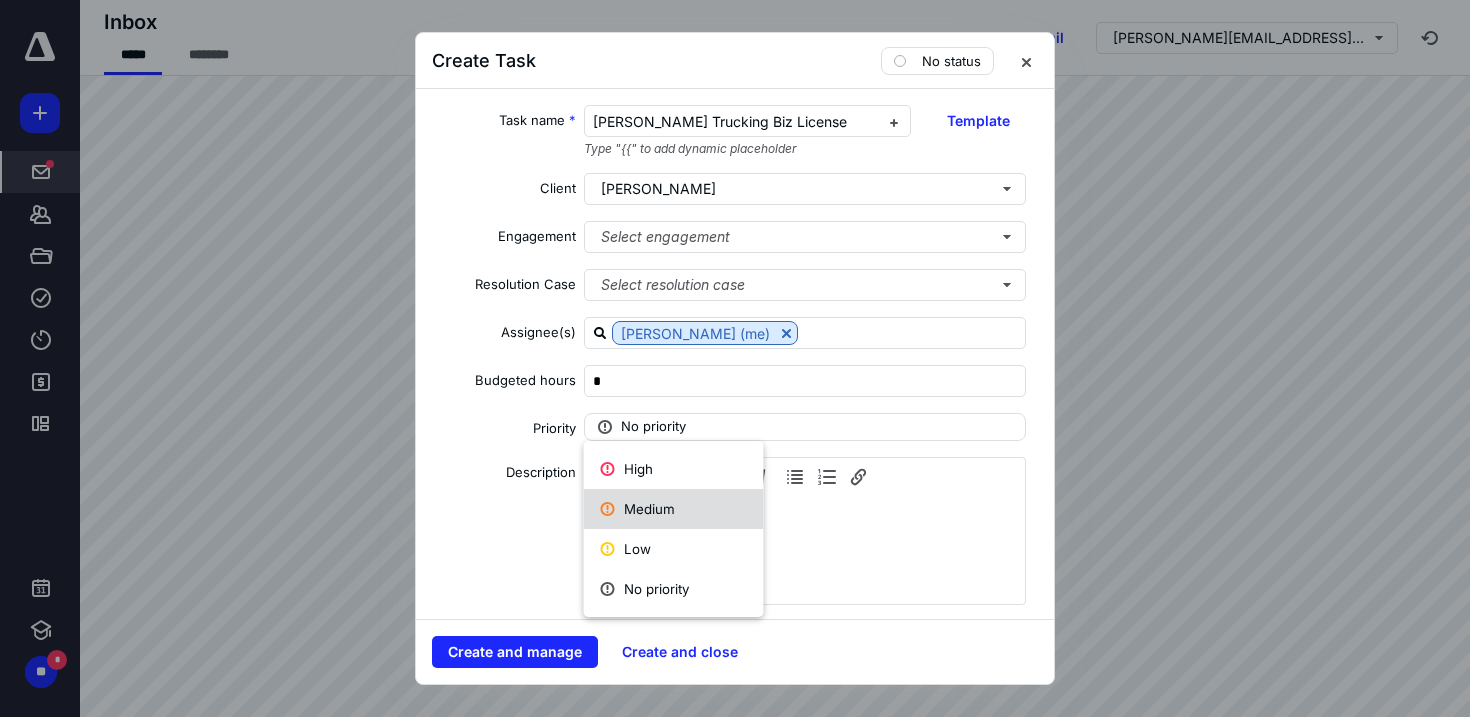 click on "Medium" at bounding box center (674, 509) 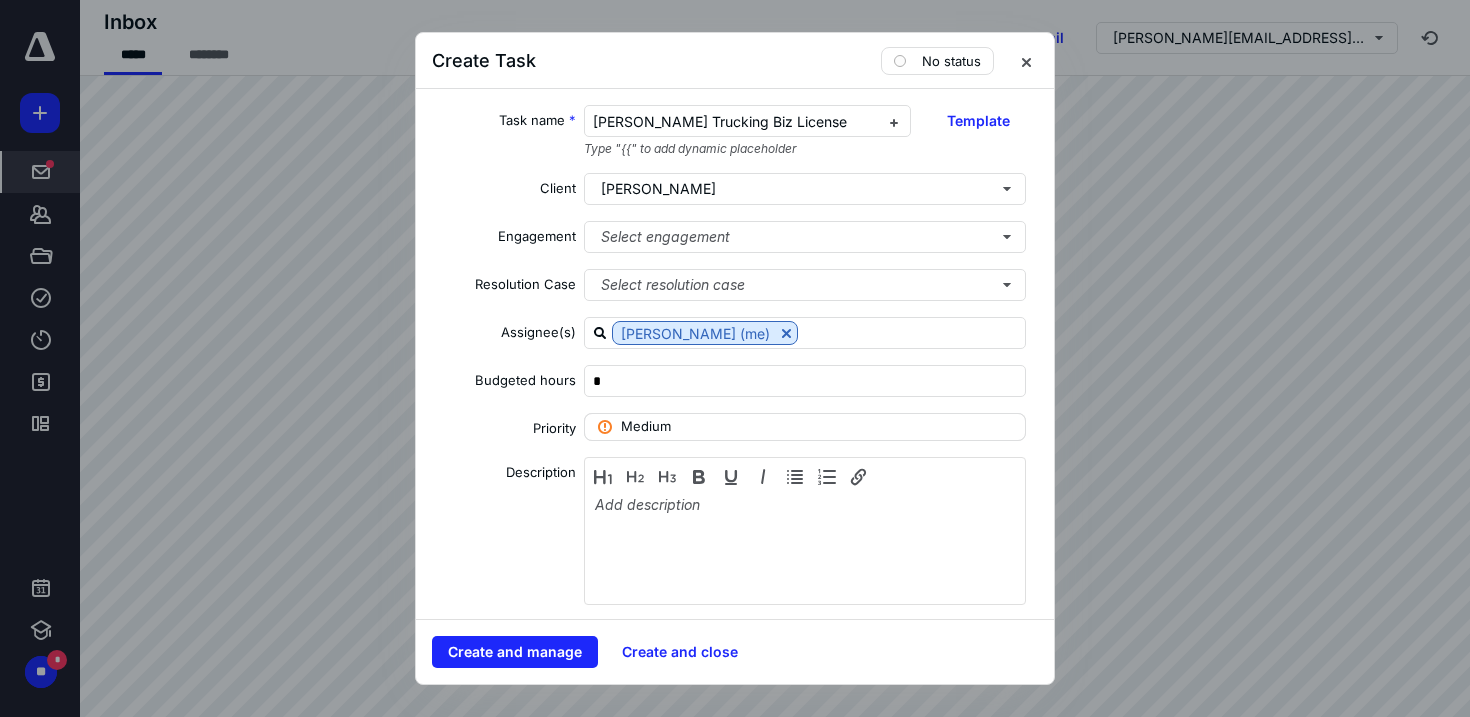 click on "Medium" at bounding box center (805, 427) 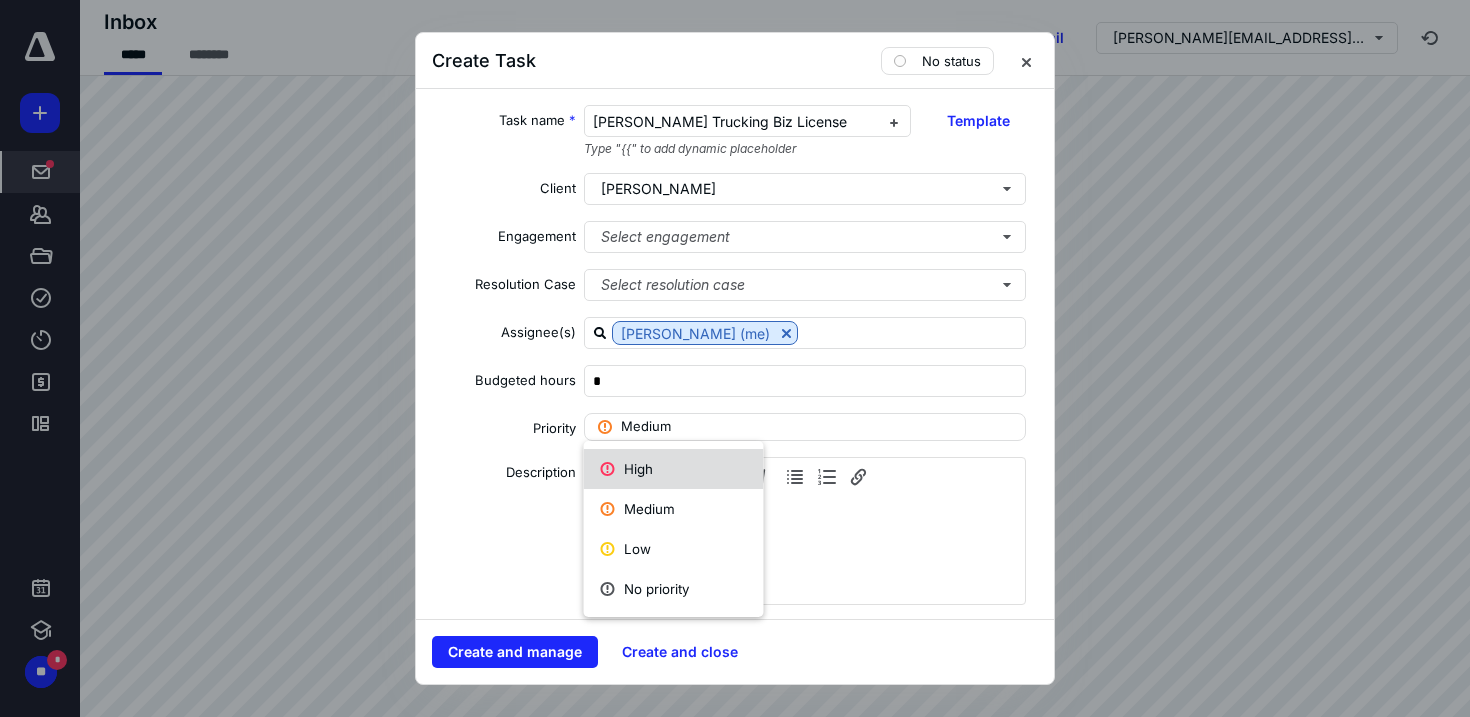 click on "High" at bounding box center (674, 469) 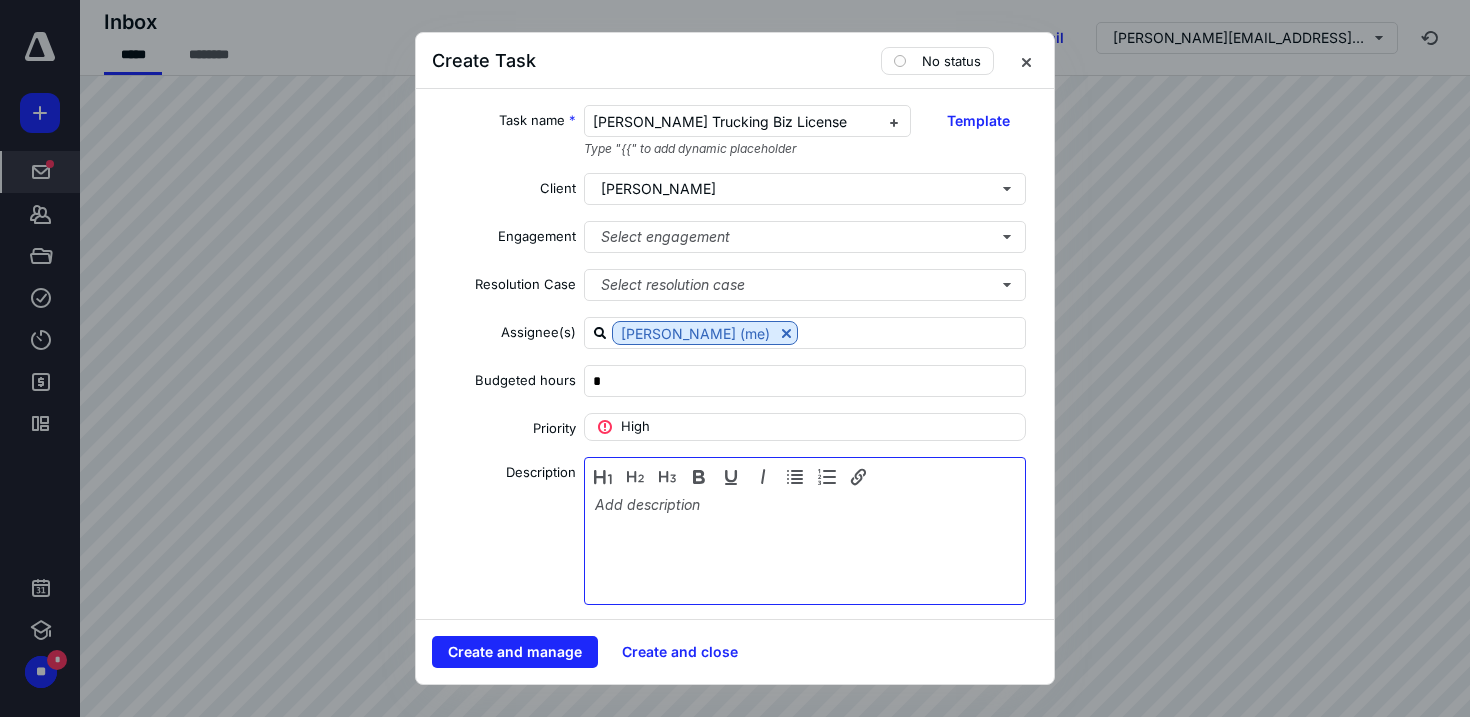 click at bounding box center (805, 546) 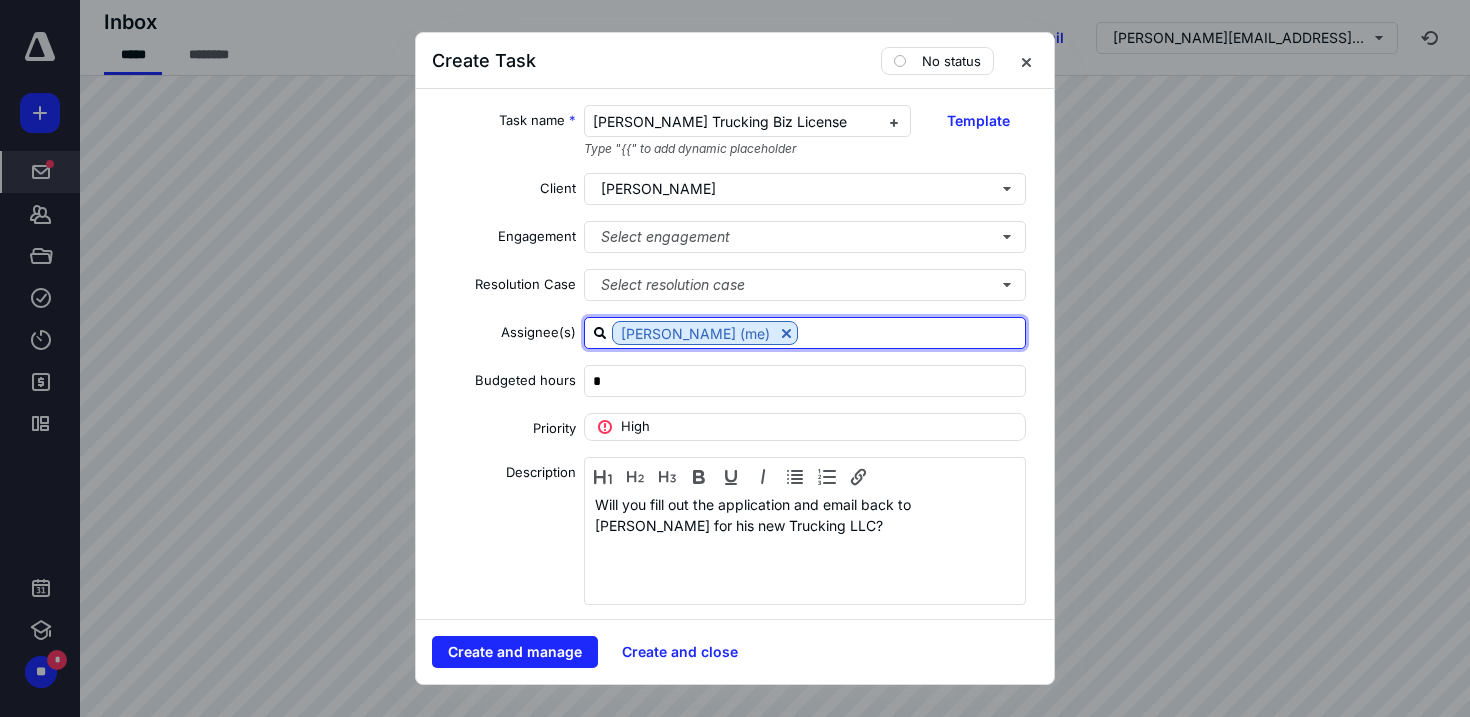 click at bounding box center [911, 332] 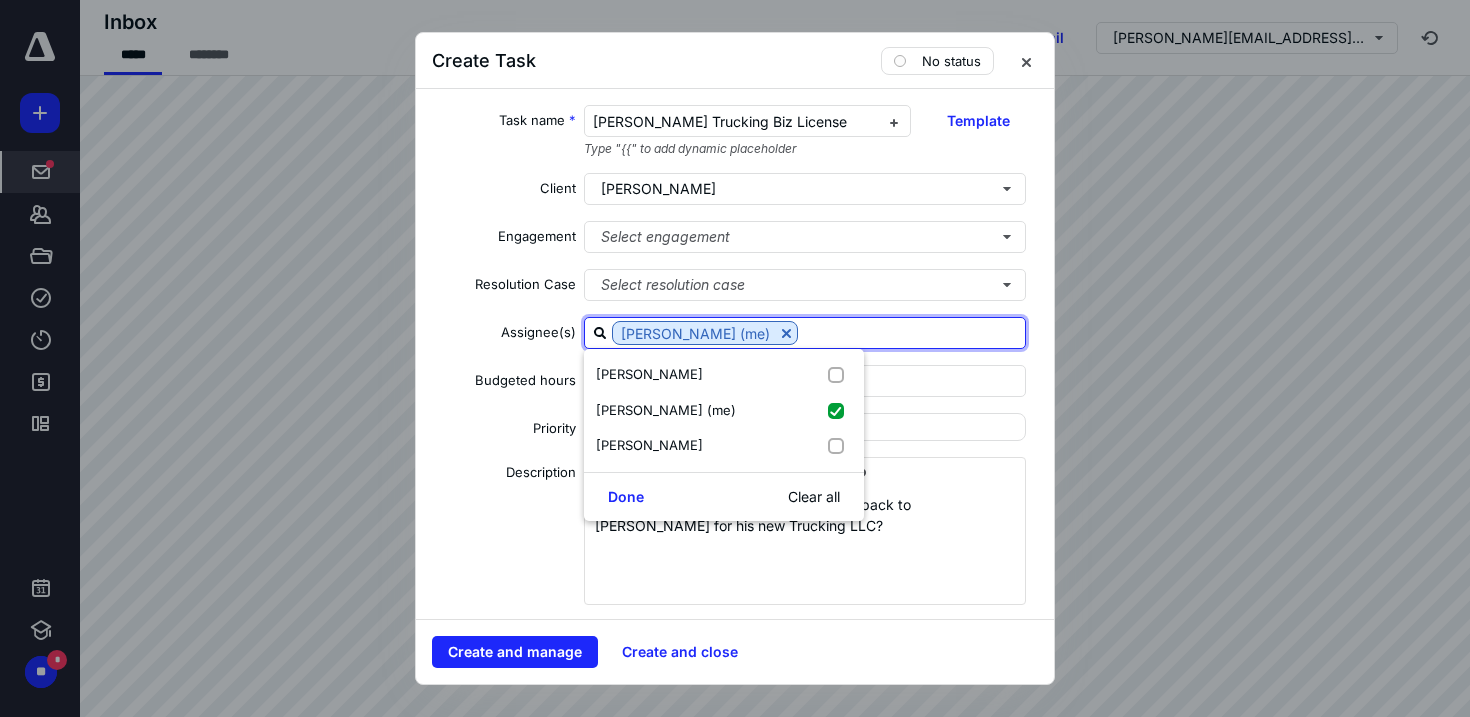 click on "Description" at bounding box center [504, 534] 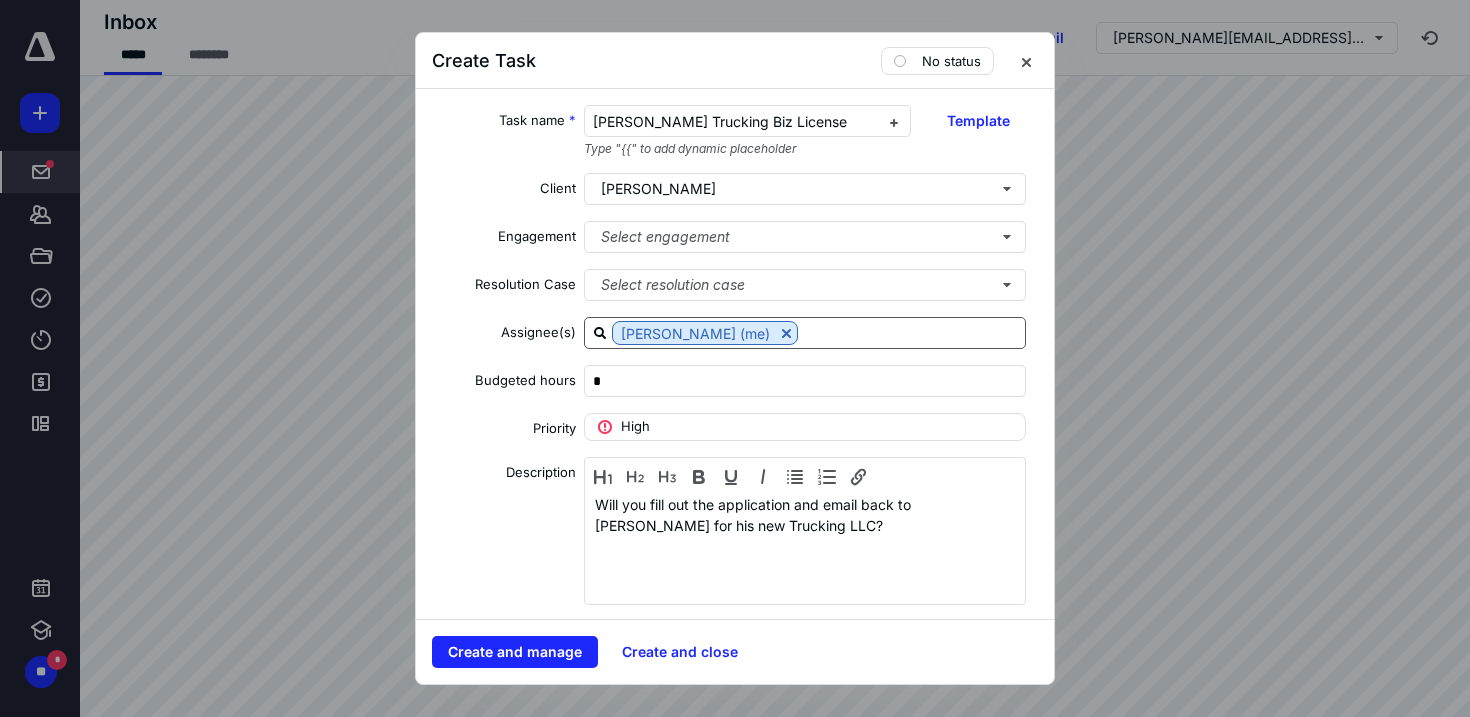 click at bounding box center (911, 332) 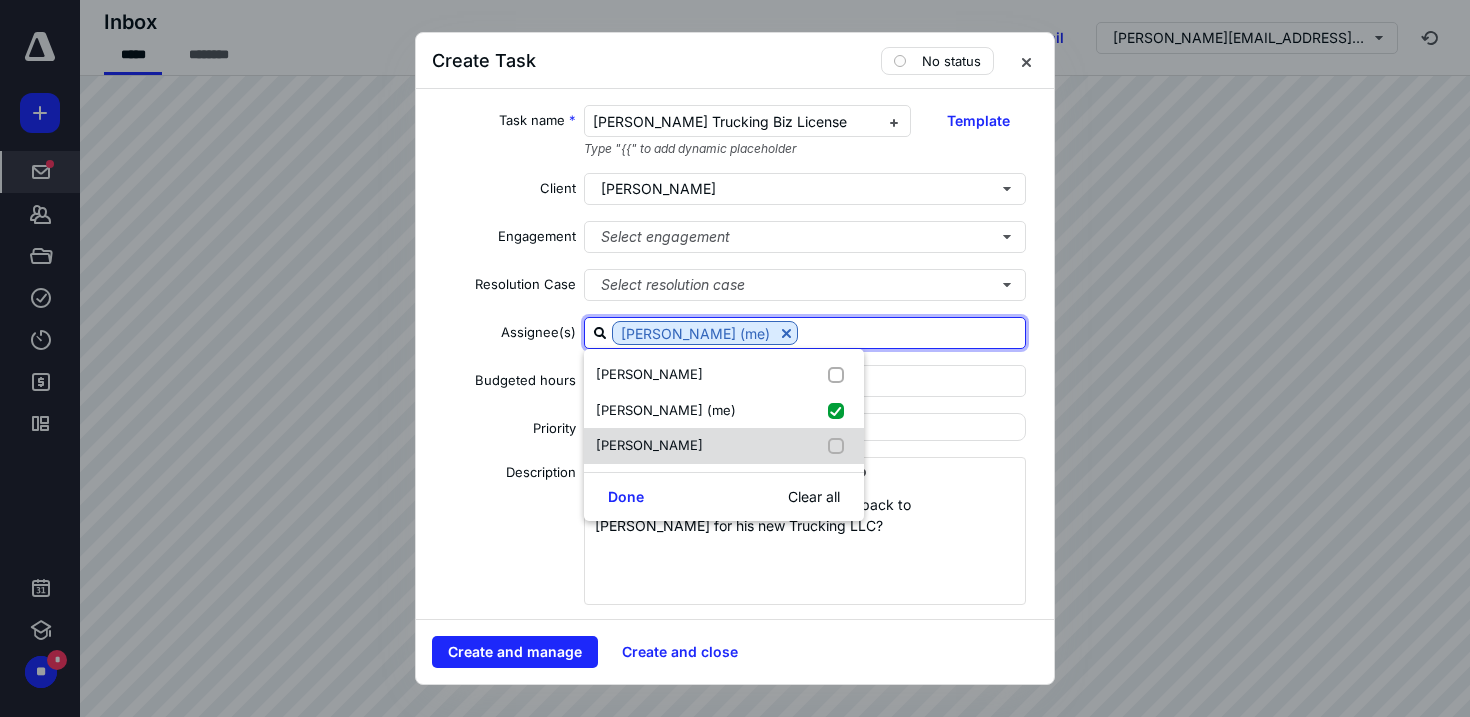click at bounding box center (840, 446) 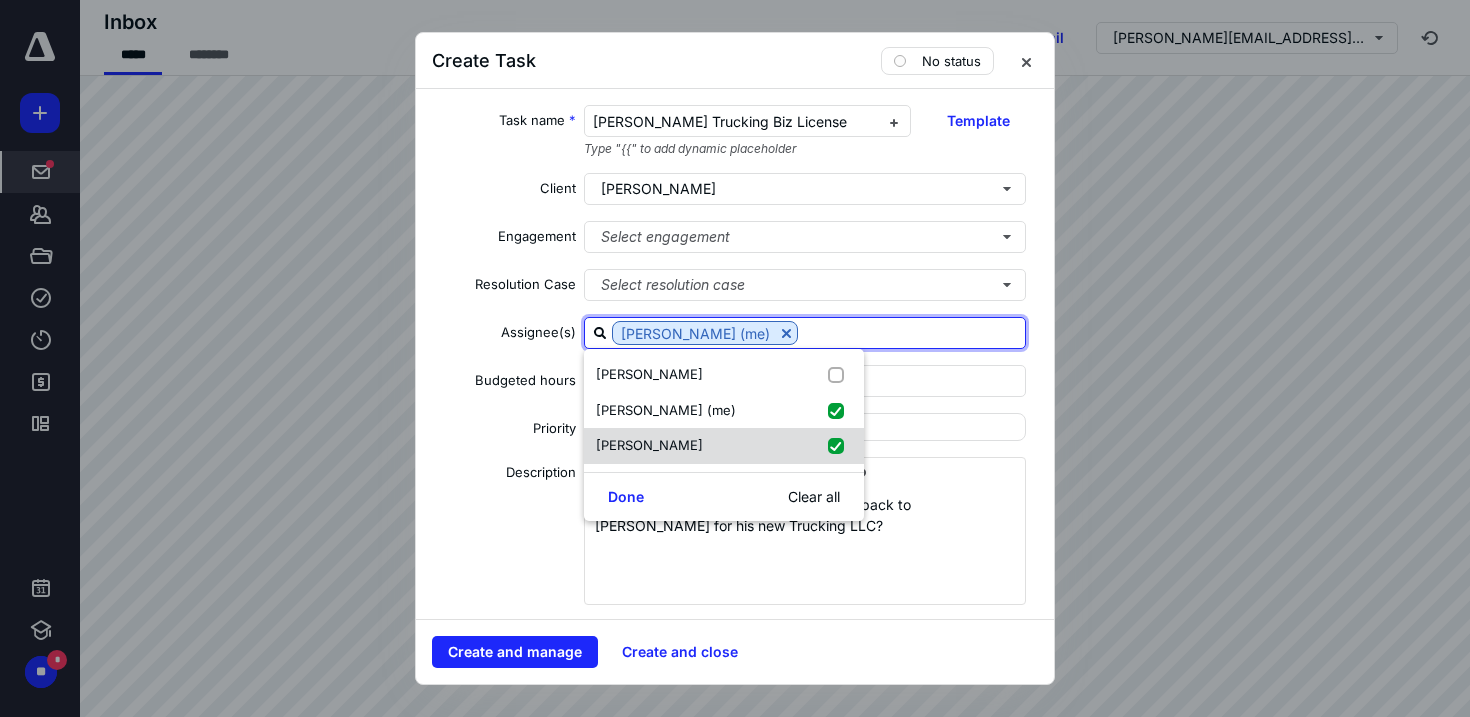 checkbox on "true" 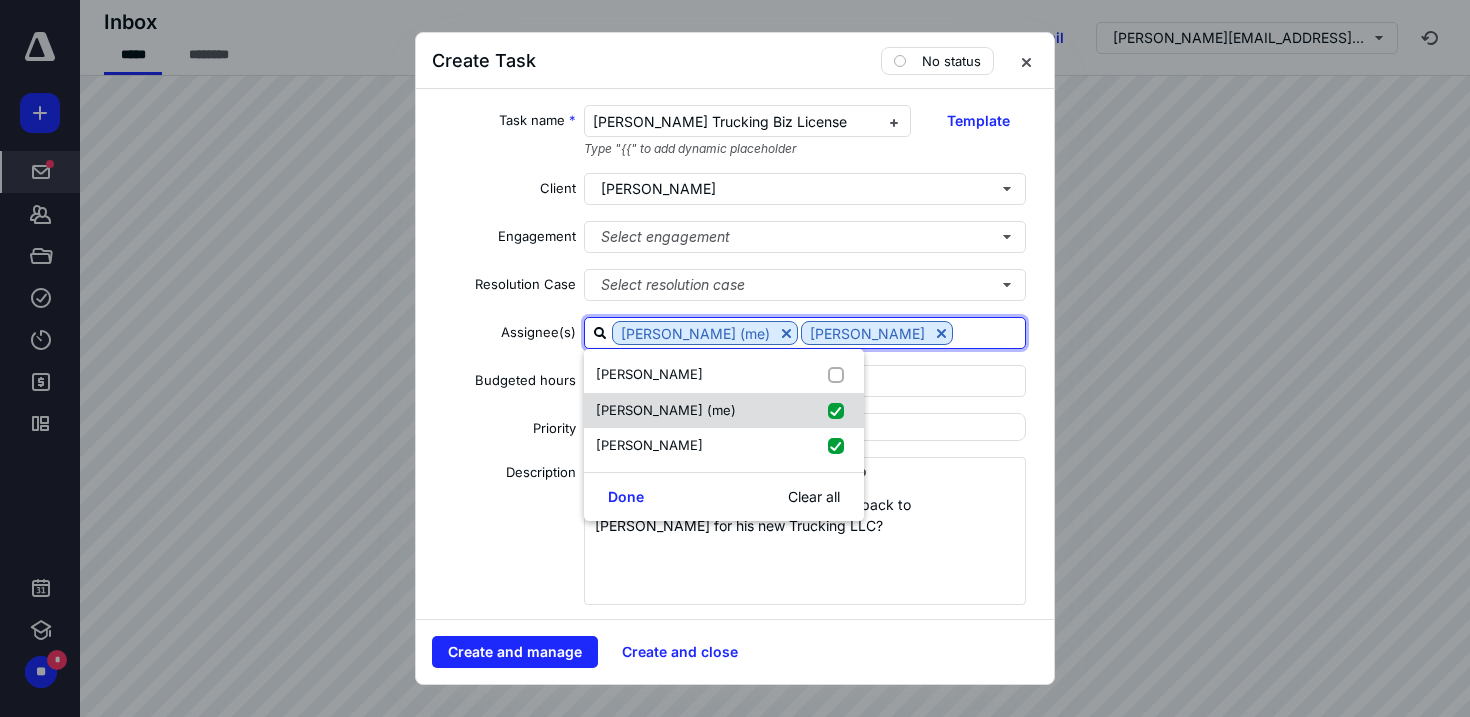 click on "Michael Allen (me)" at bounding box center (724, 411) 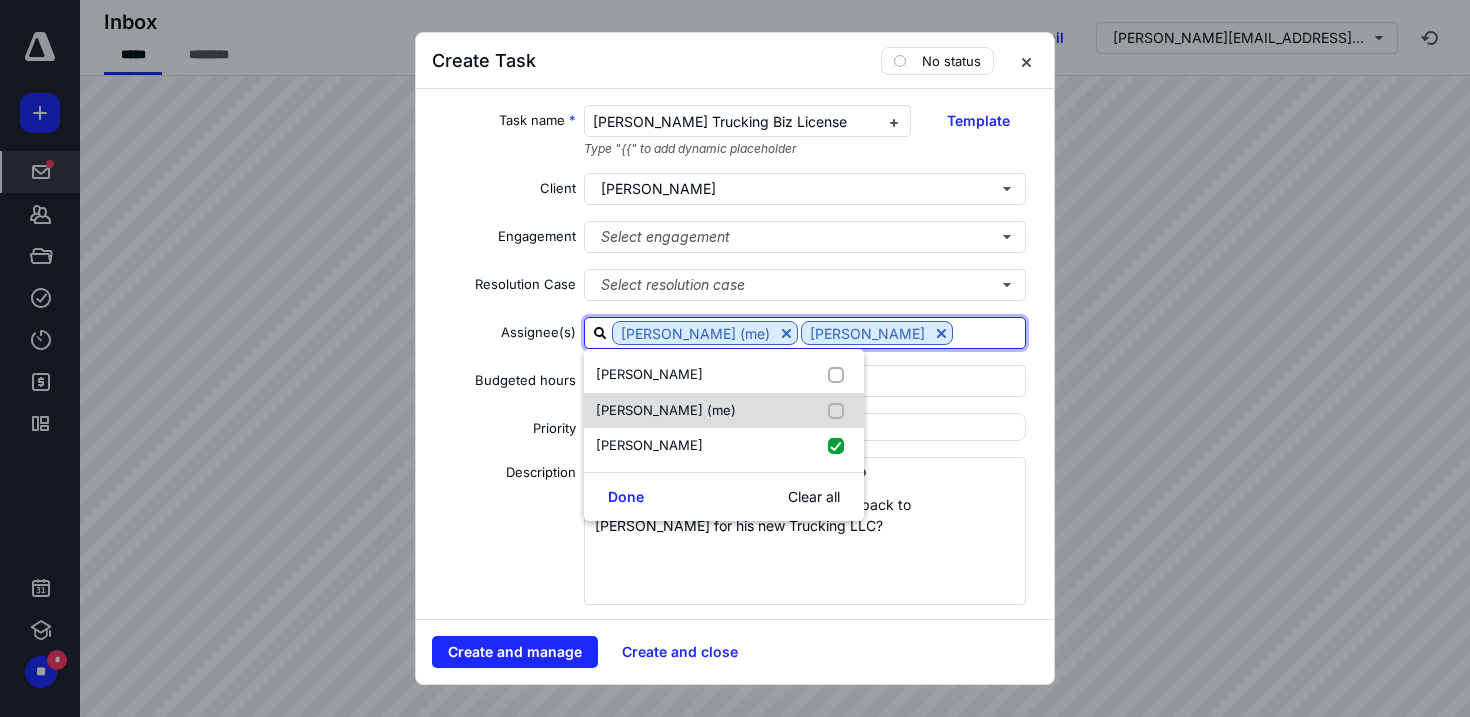 checkbox on "false" 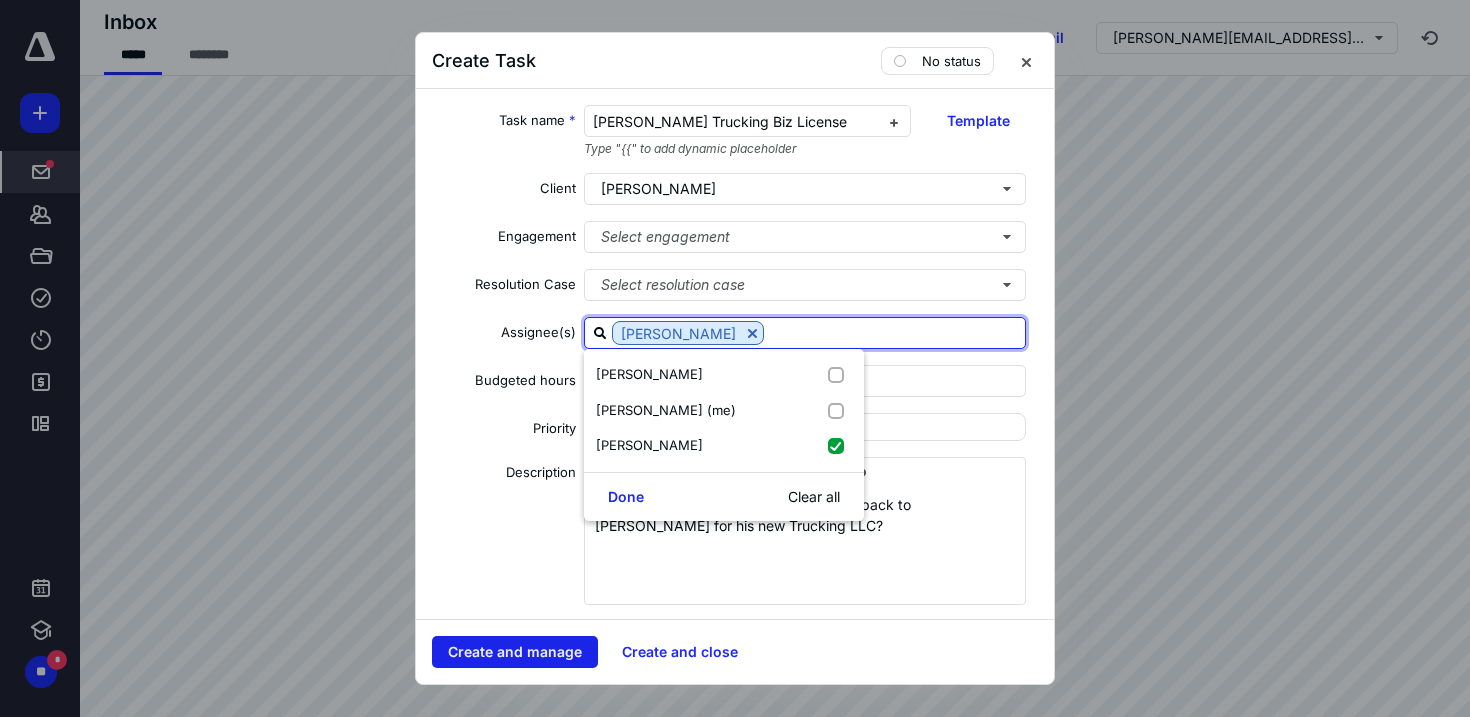 click on "Create and manage" at bounding box center (515, 652) 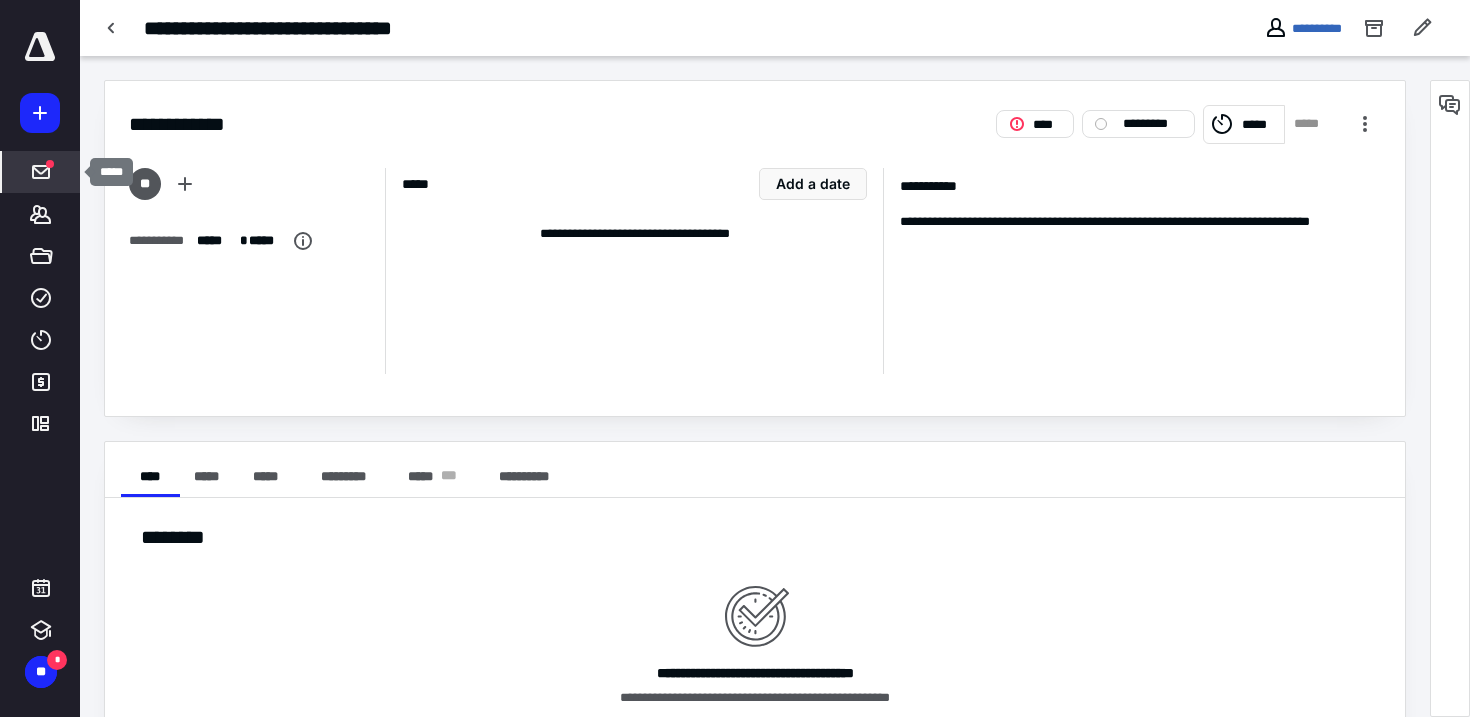 click at bounding box center (41, 172) 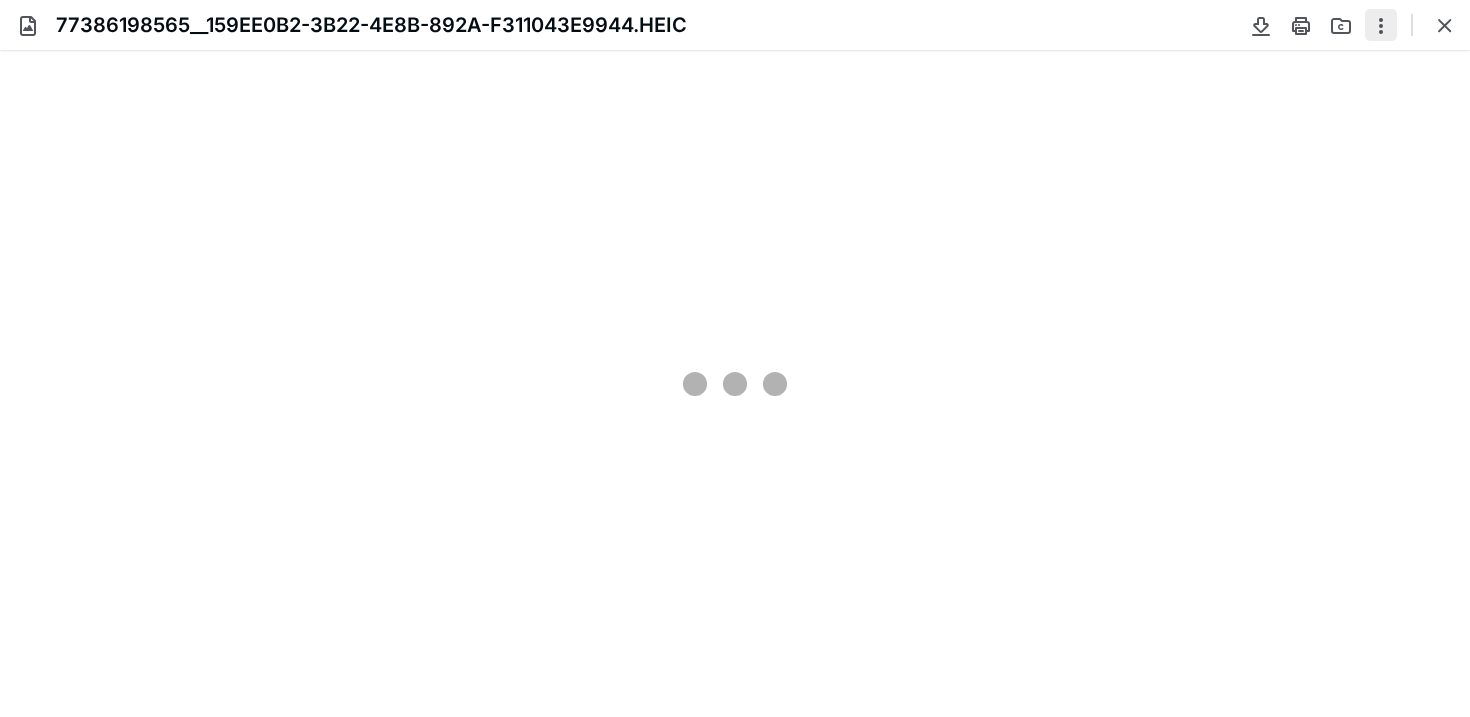 scroll, scrollTop: 0, scrollLeft: 0, axis: both 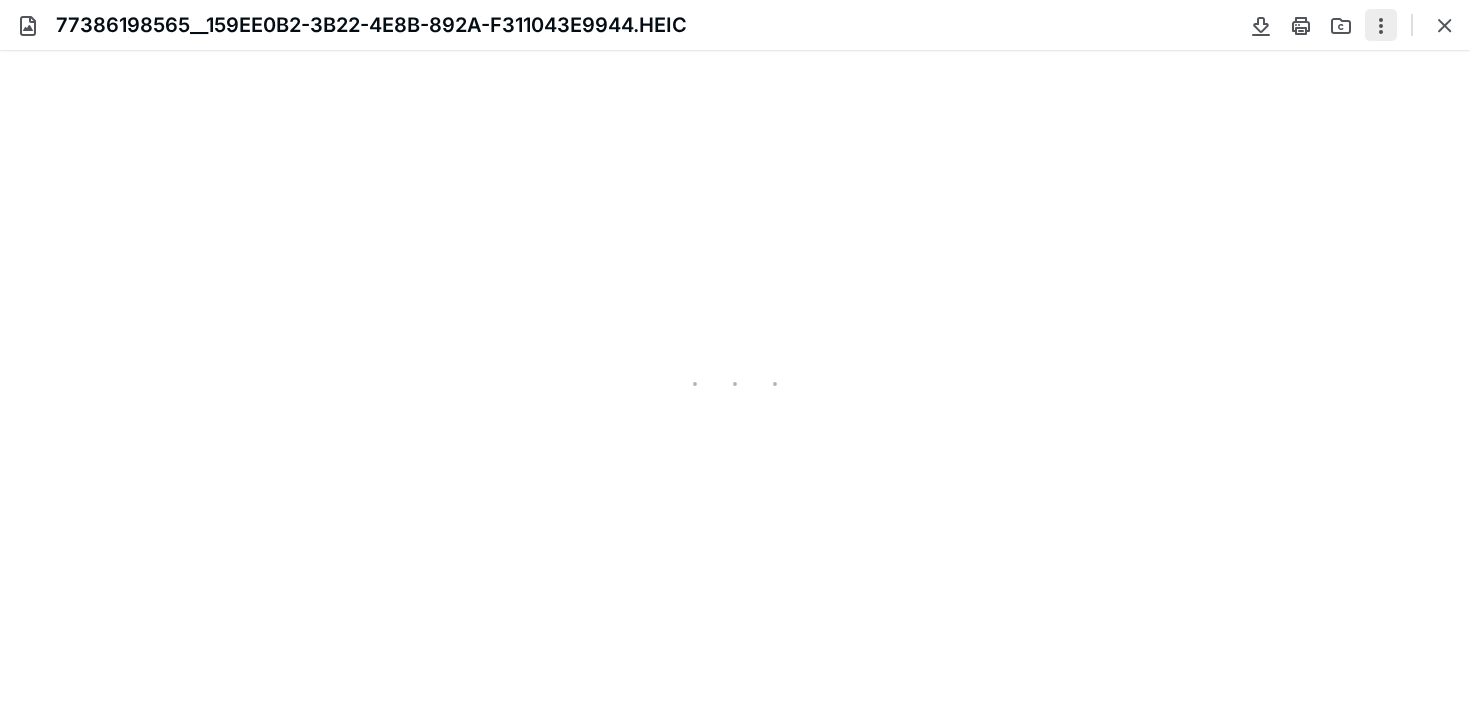 type on "98" 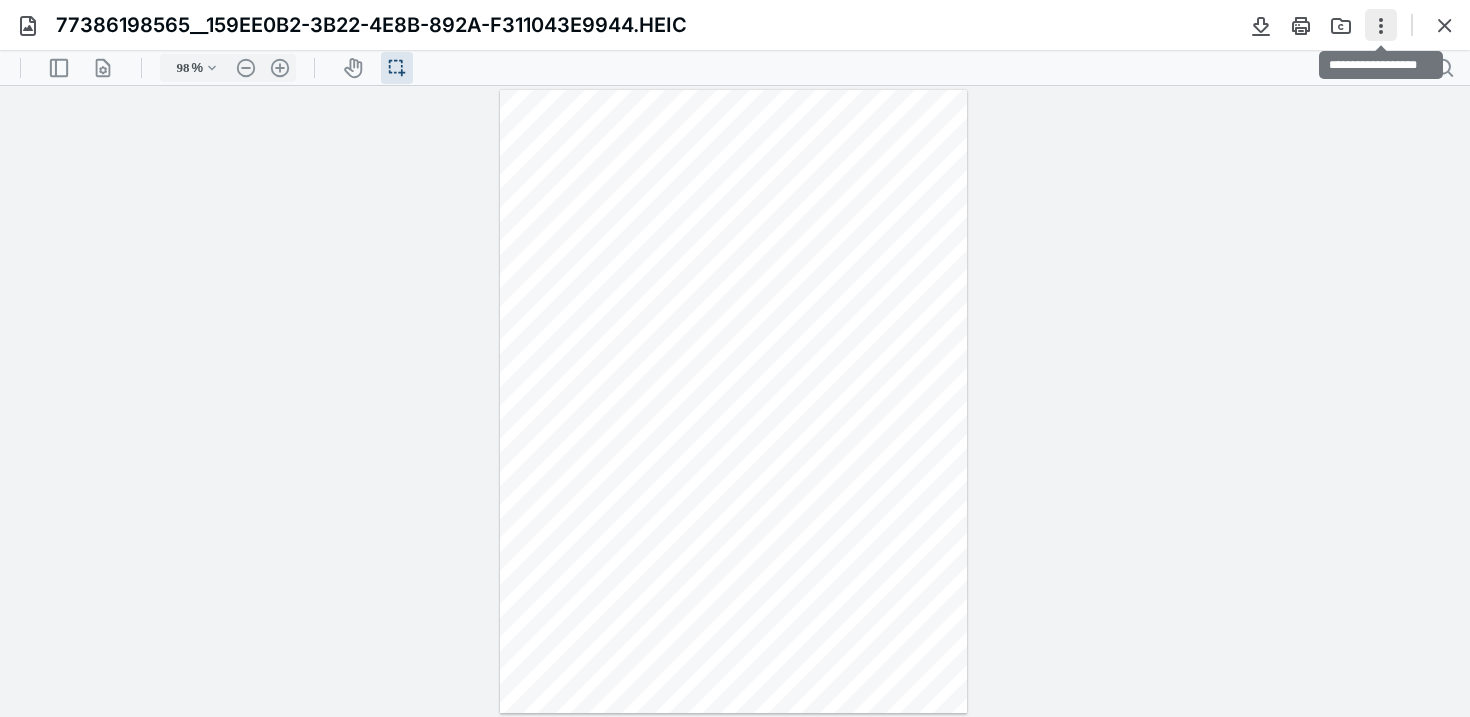 click at bounding box center (1381, 25) 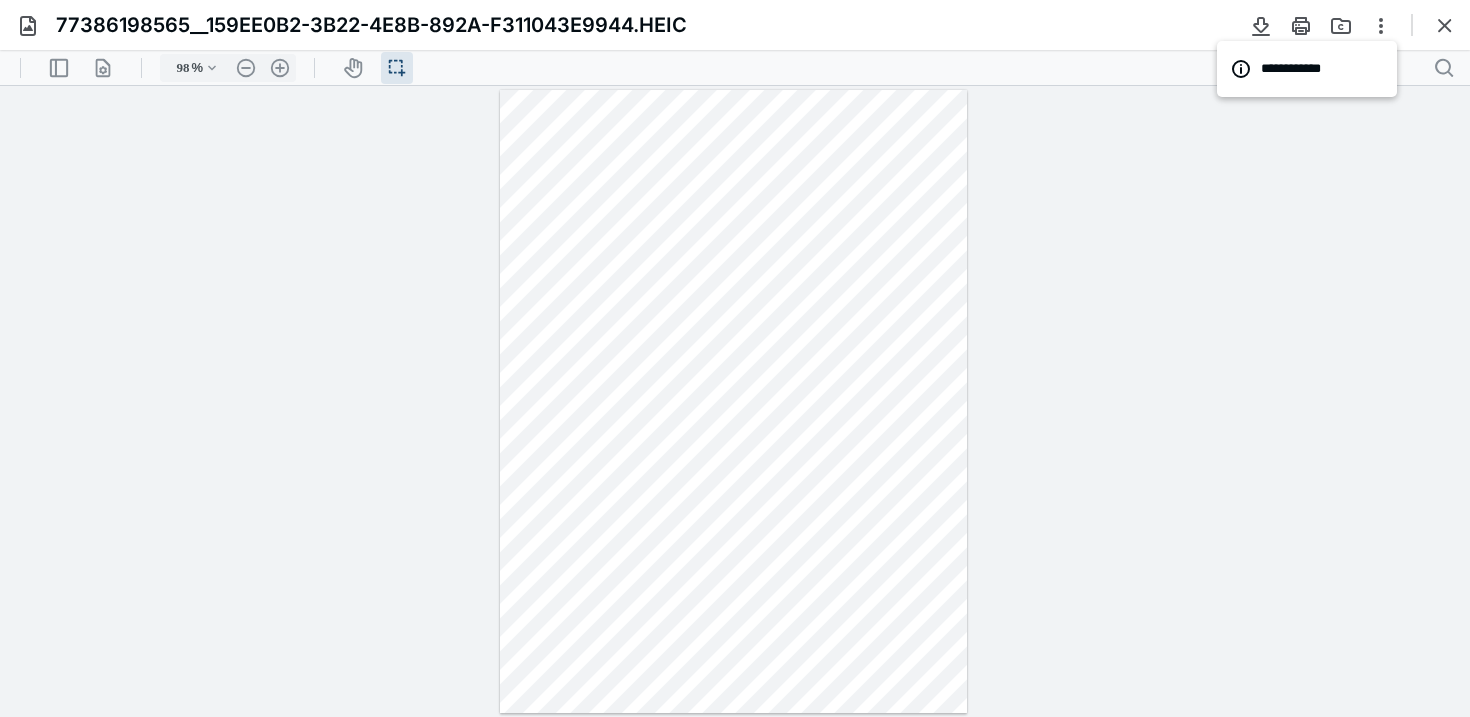 click on "**********" at bounding box center (735, 401) 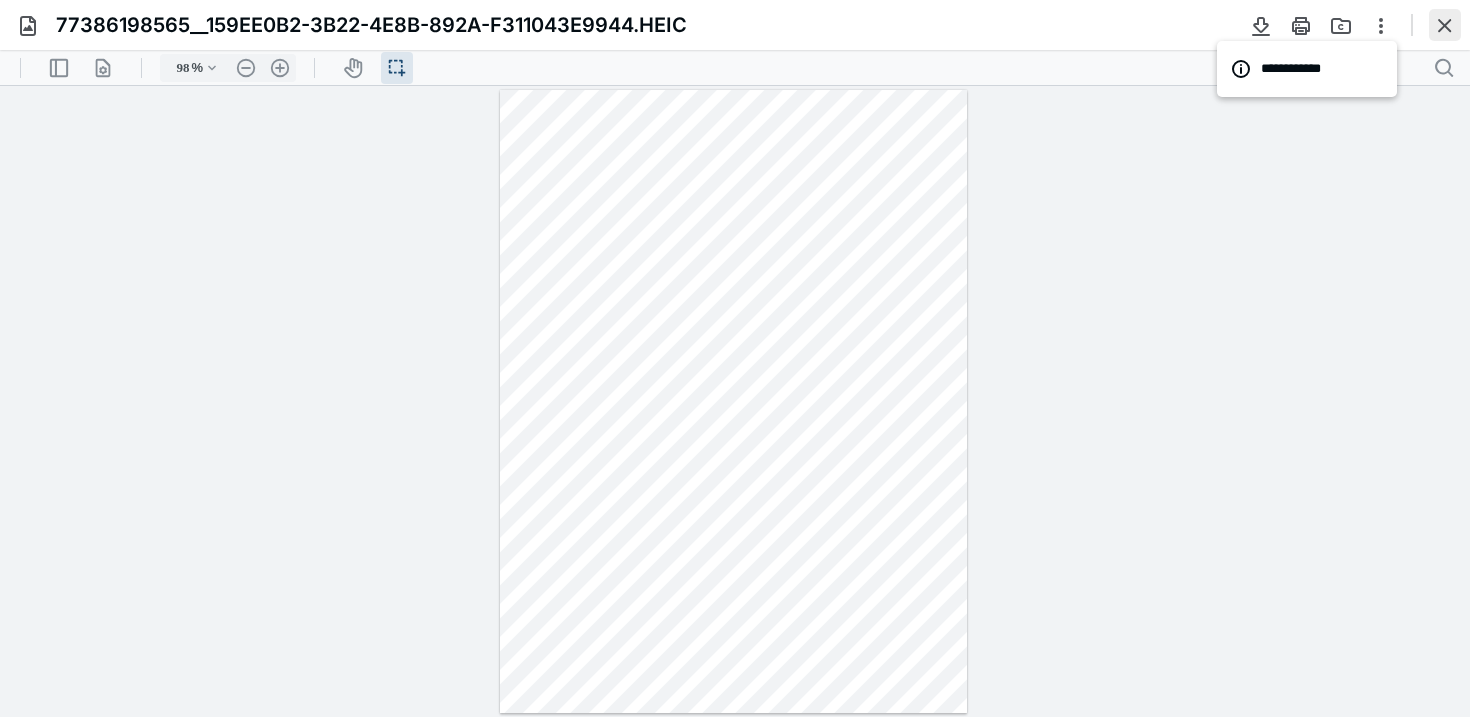 click at bounding box center (1445, 25) 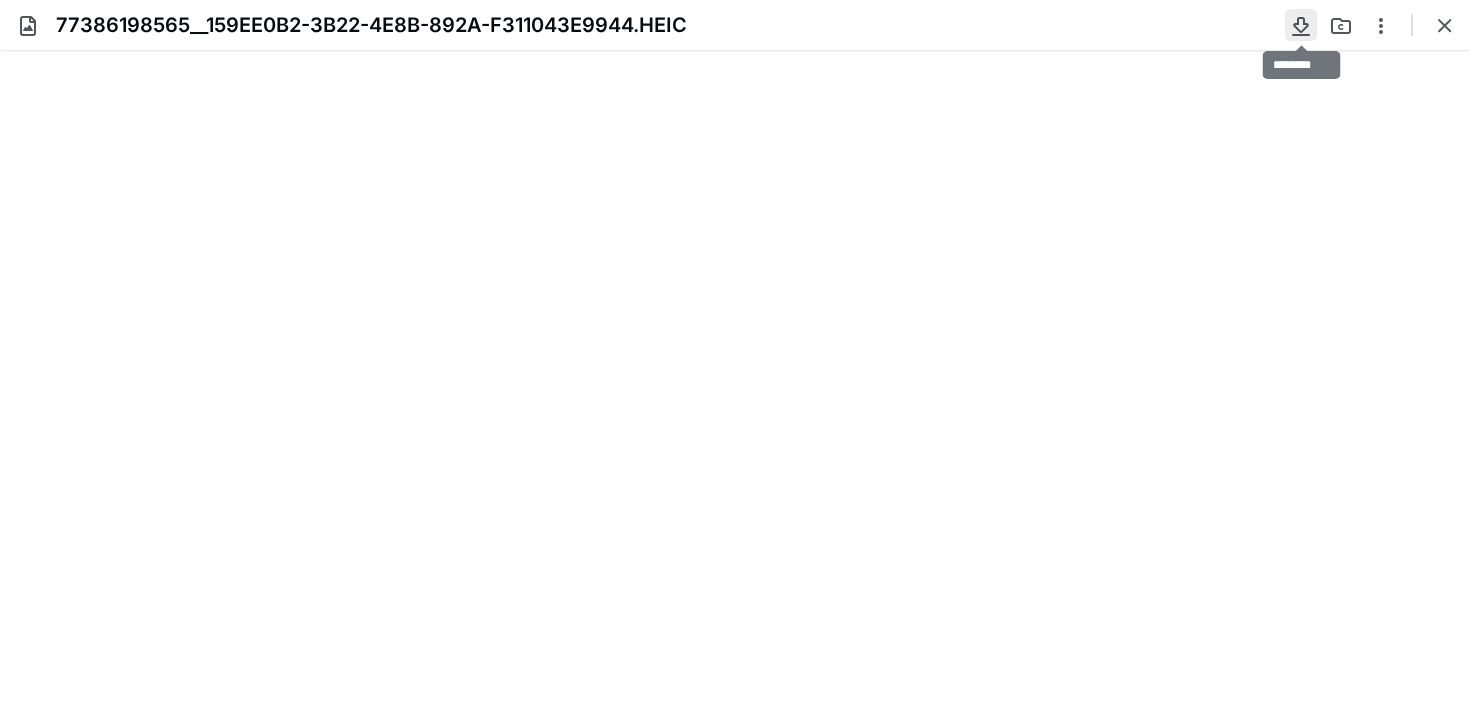 click at bounding box center [1301, 25] 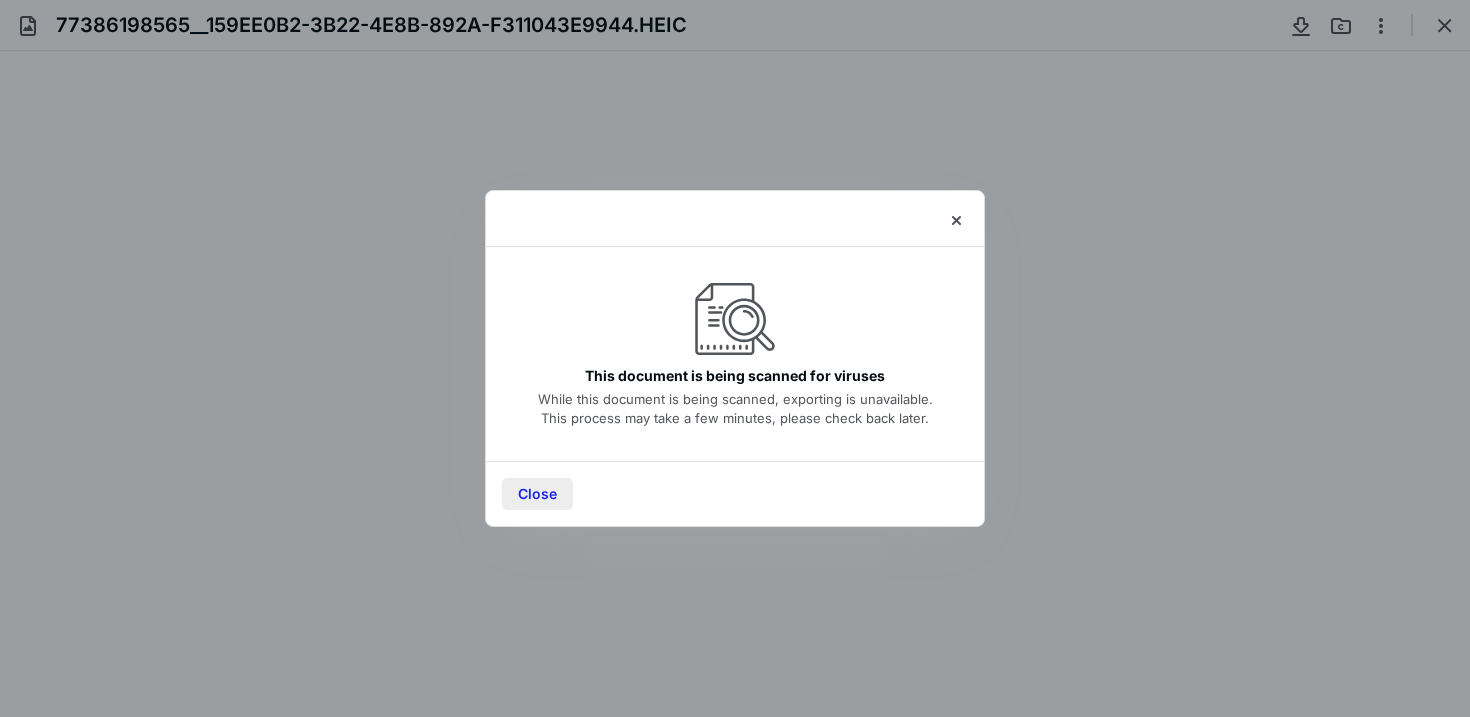scroll, scrollTop: 0, scrollLeft: 0, axis: both 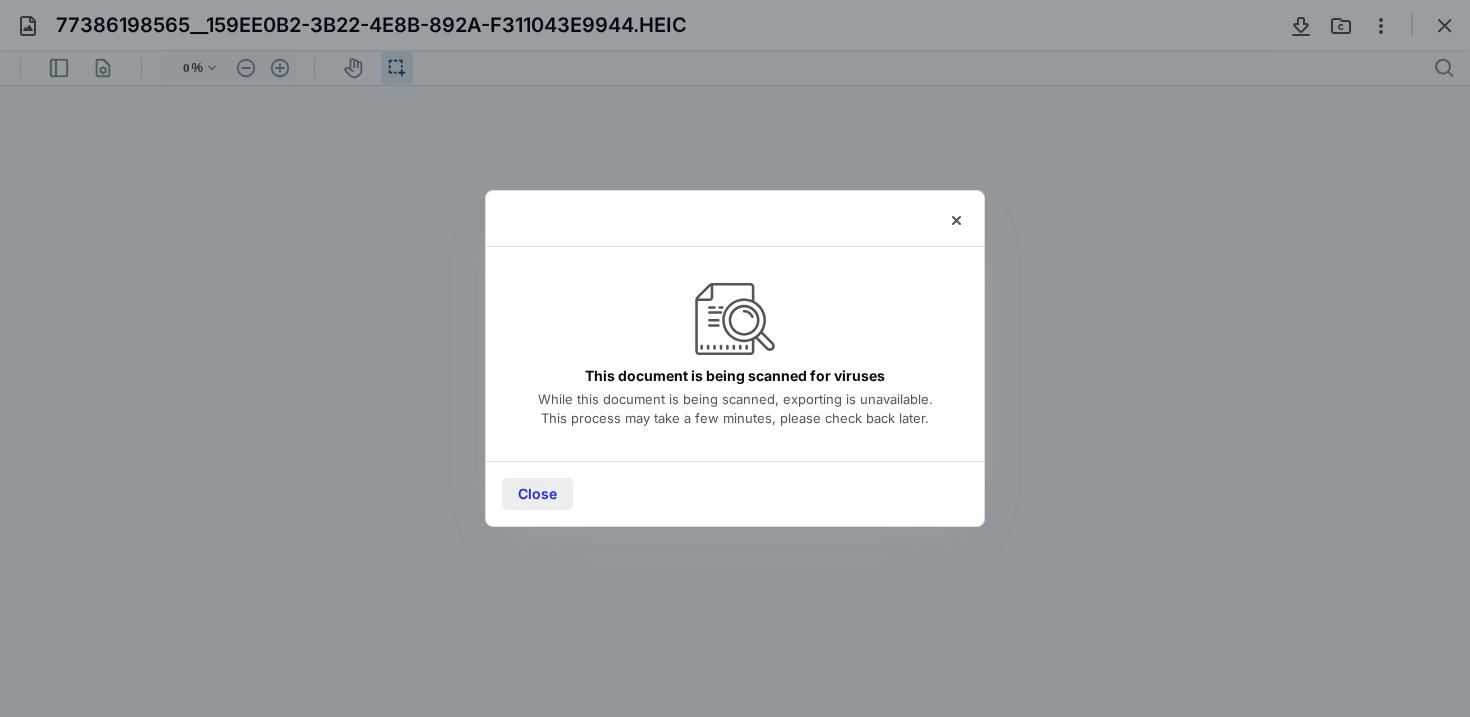 type on "98" 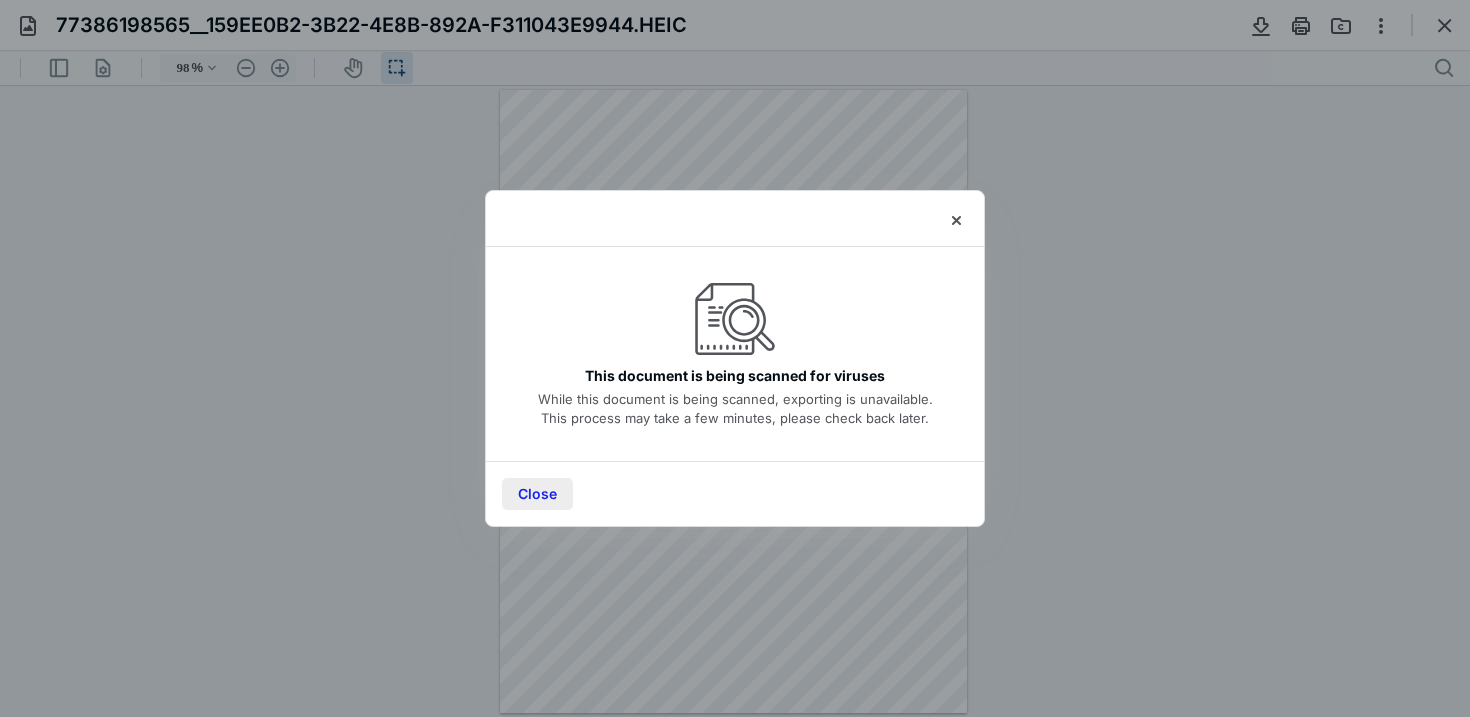 click on "Close" at bounding box center [537, 494] 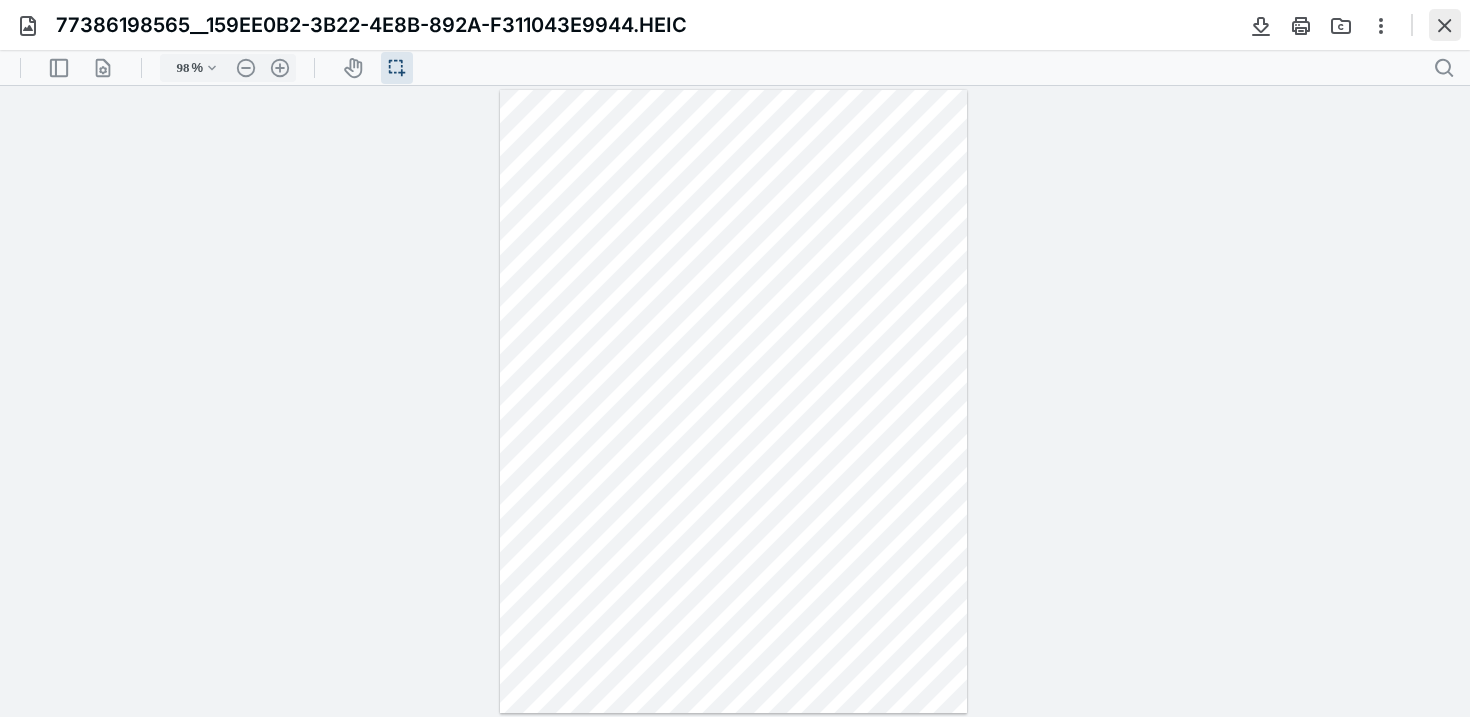 click at bounding box center [1445, 25] 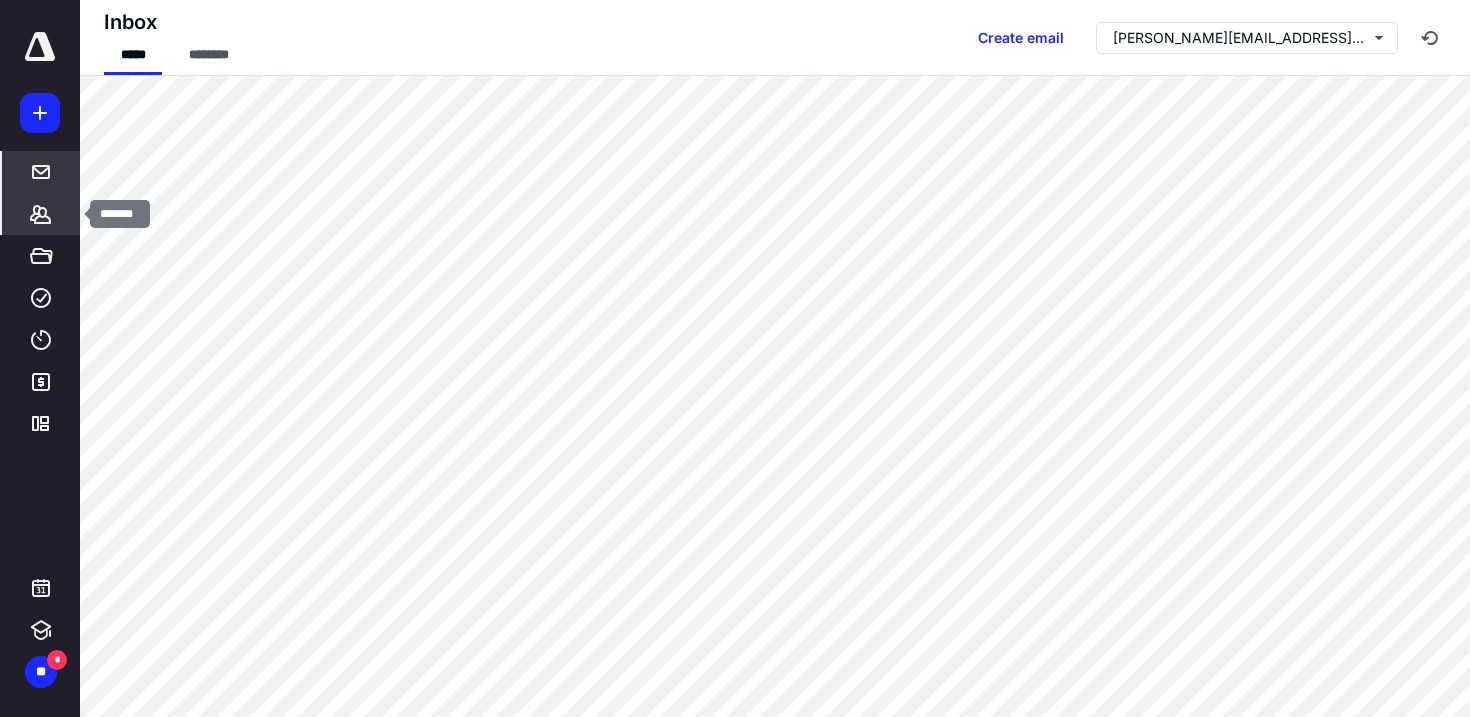 click on "*******" at bounding box center (41, 214) 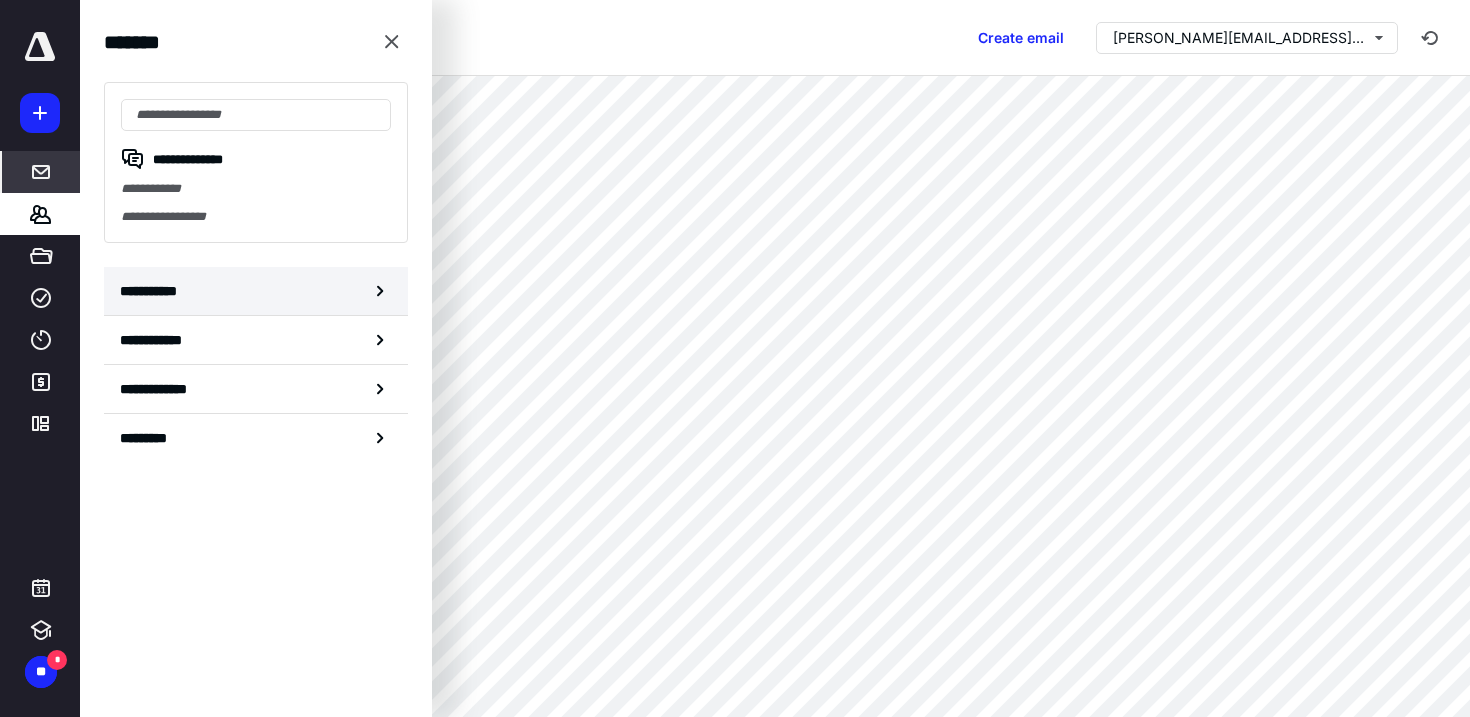 click on "**********" at bounding box center [153, 291] 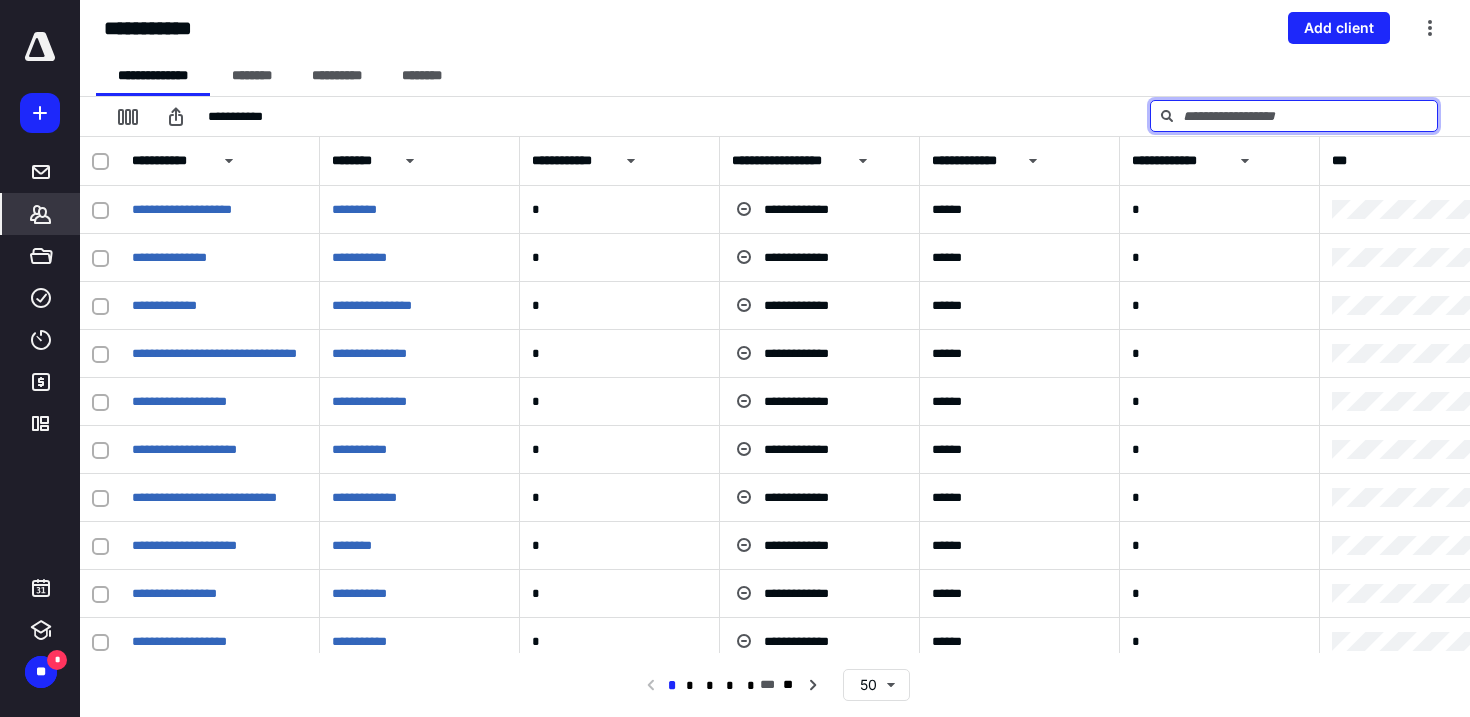 click at bounding box center [1294, 116] 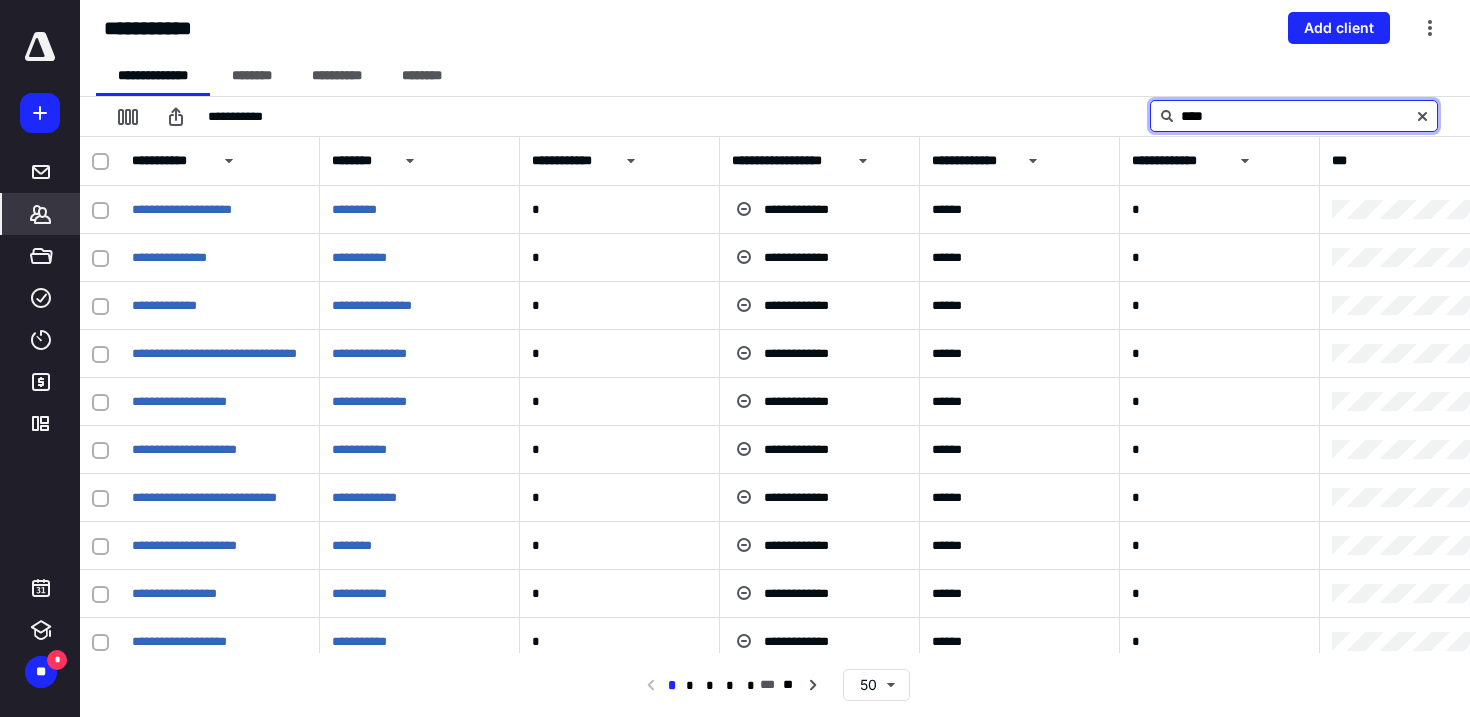 type on "****" 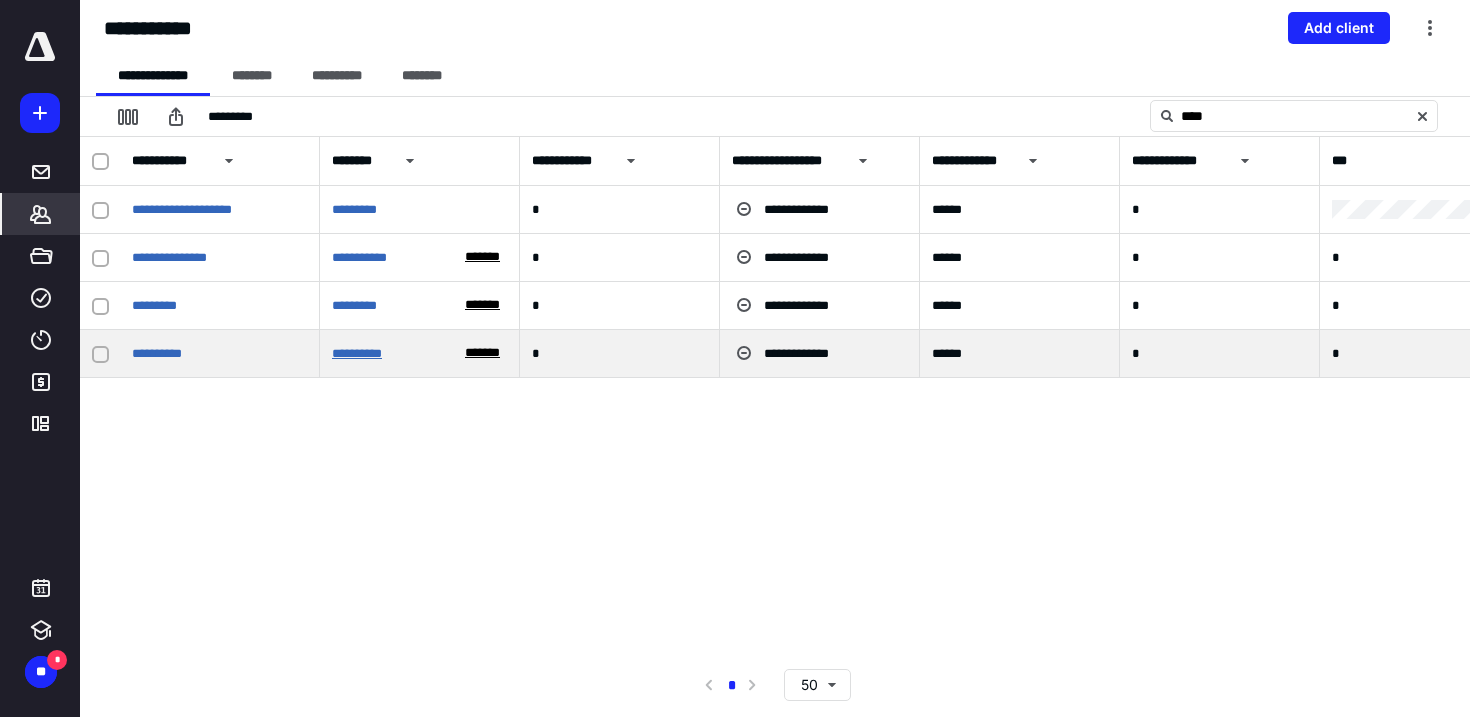 click on "**********" at bounding box center [357, 353] 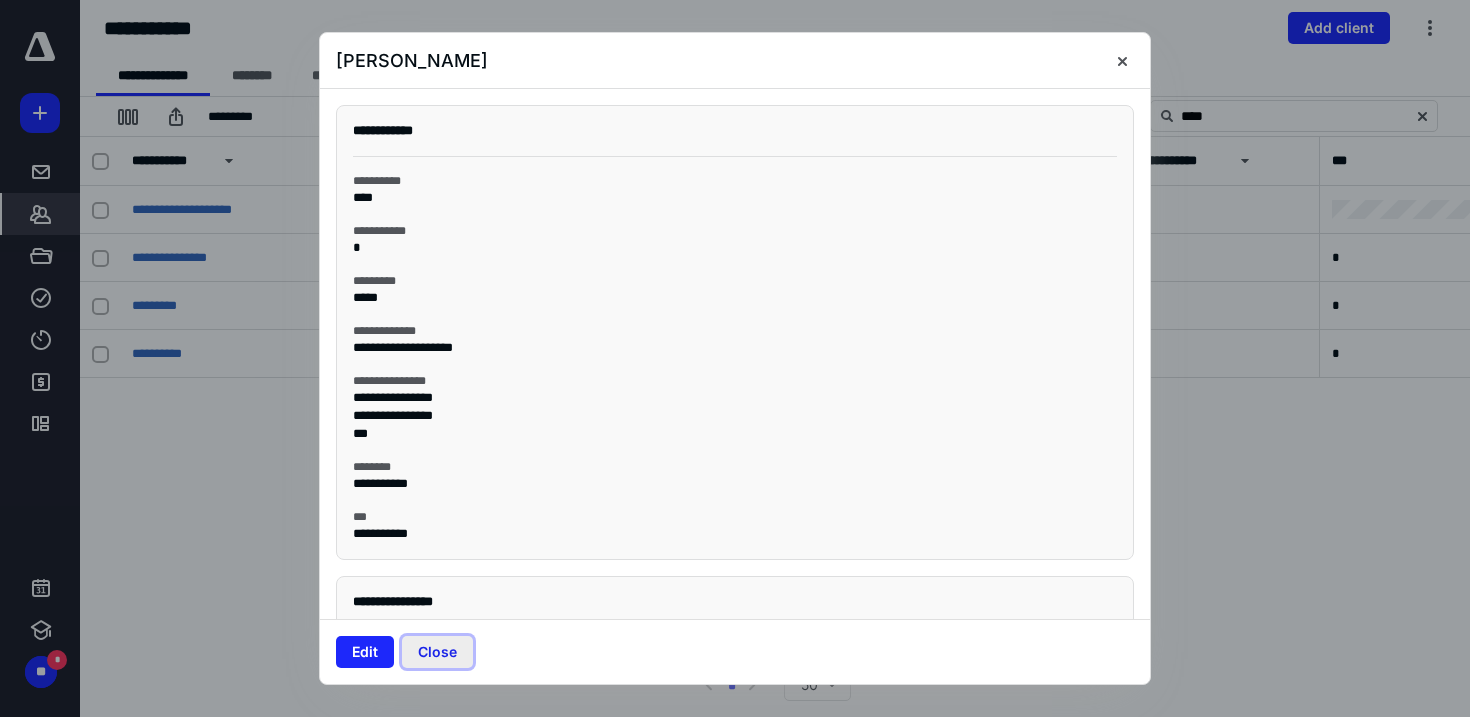 click on "Close" at bounding box center (437, 652) 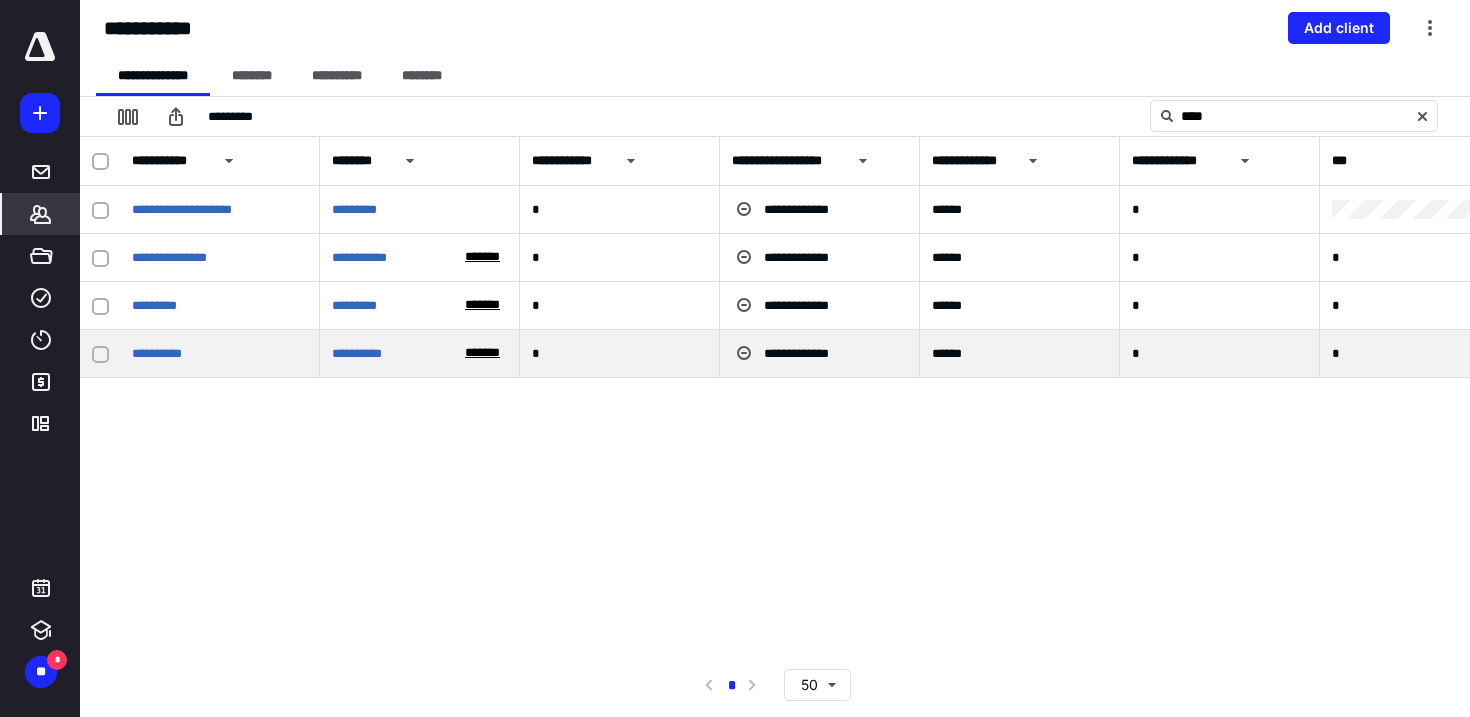click on "**********" at bounding box center [220, 354] 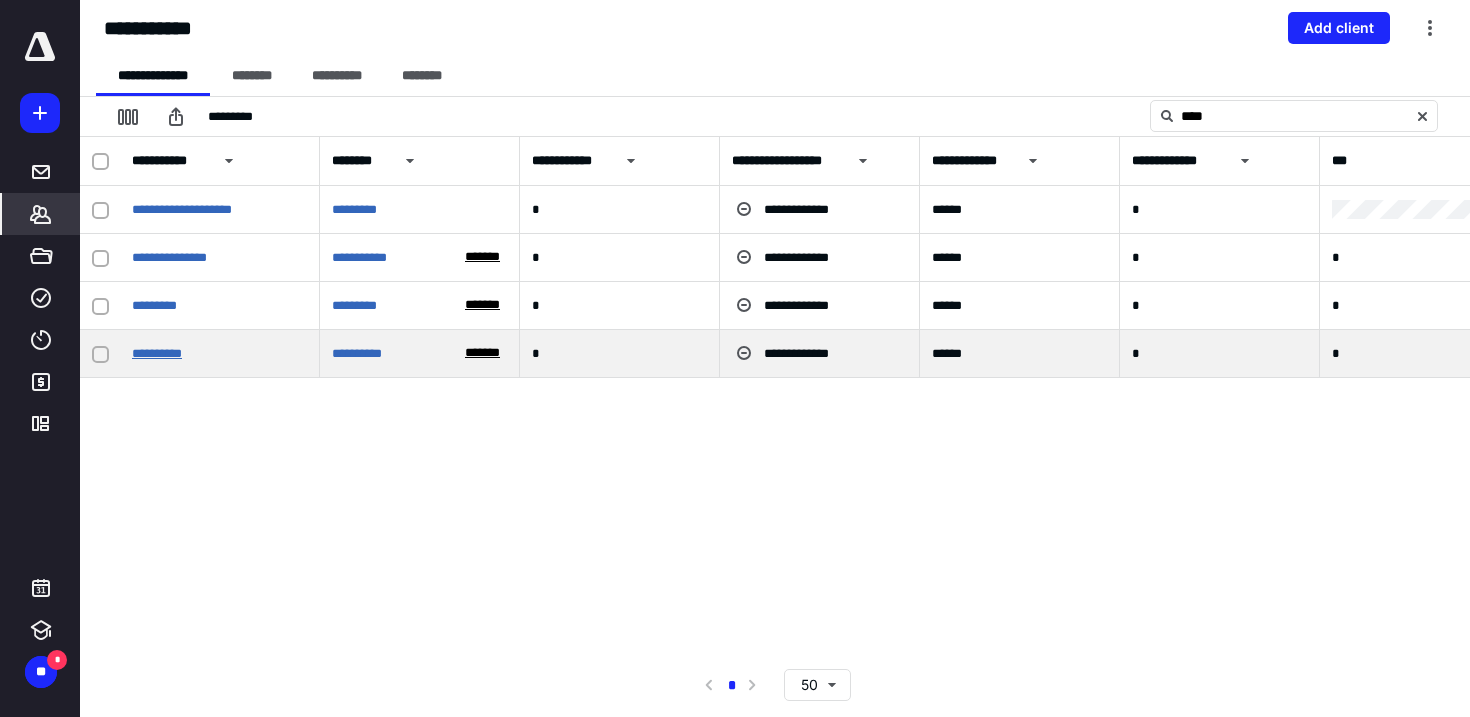 click on "**********" at bounding box center (157, 353) 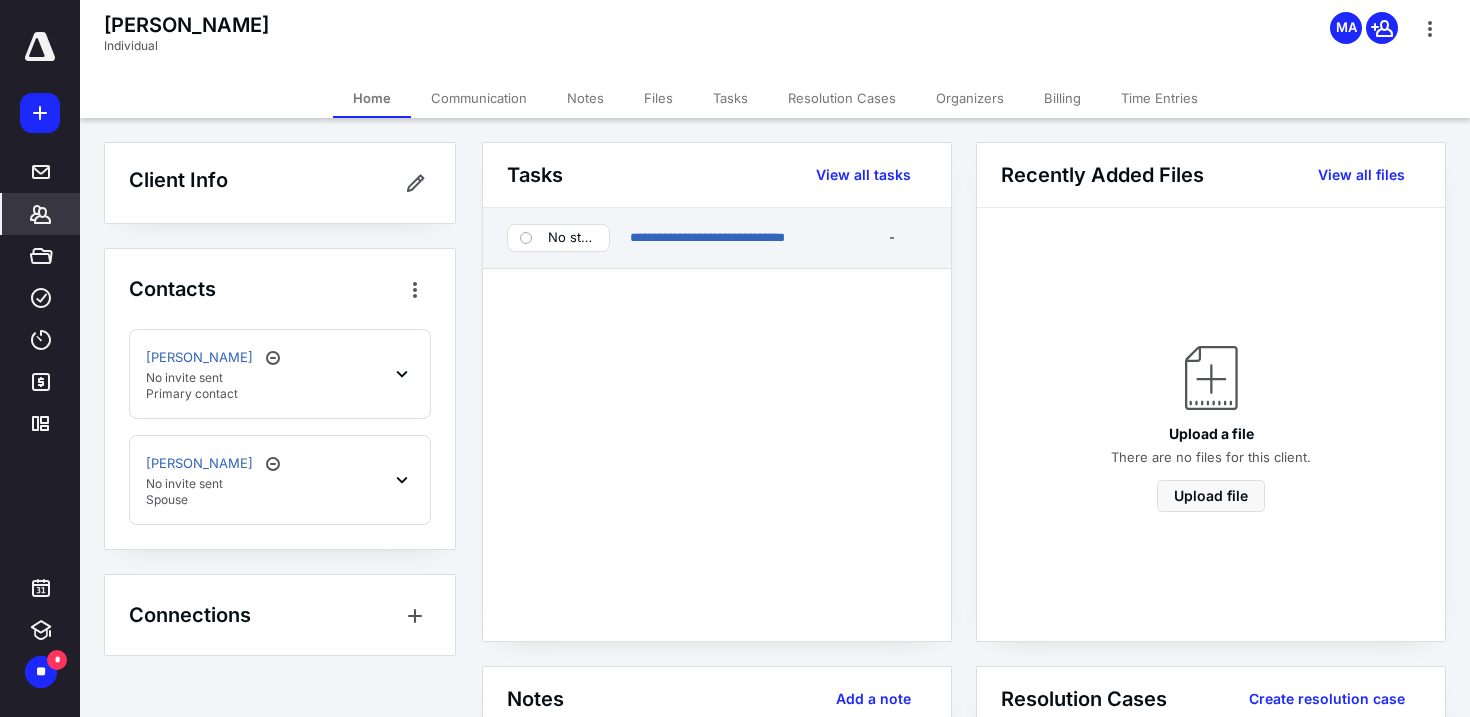 click on "**********" at bounding box center (717, 238) 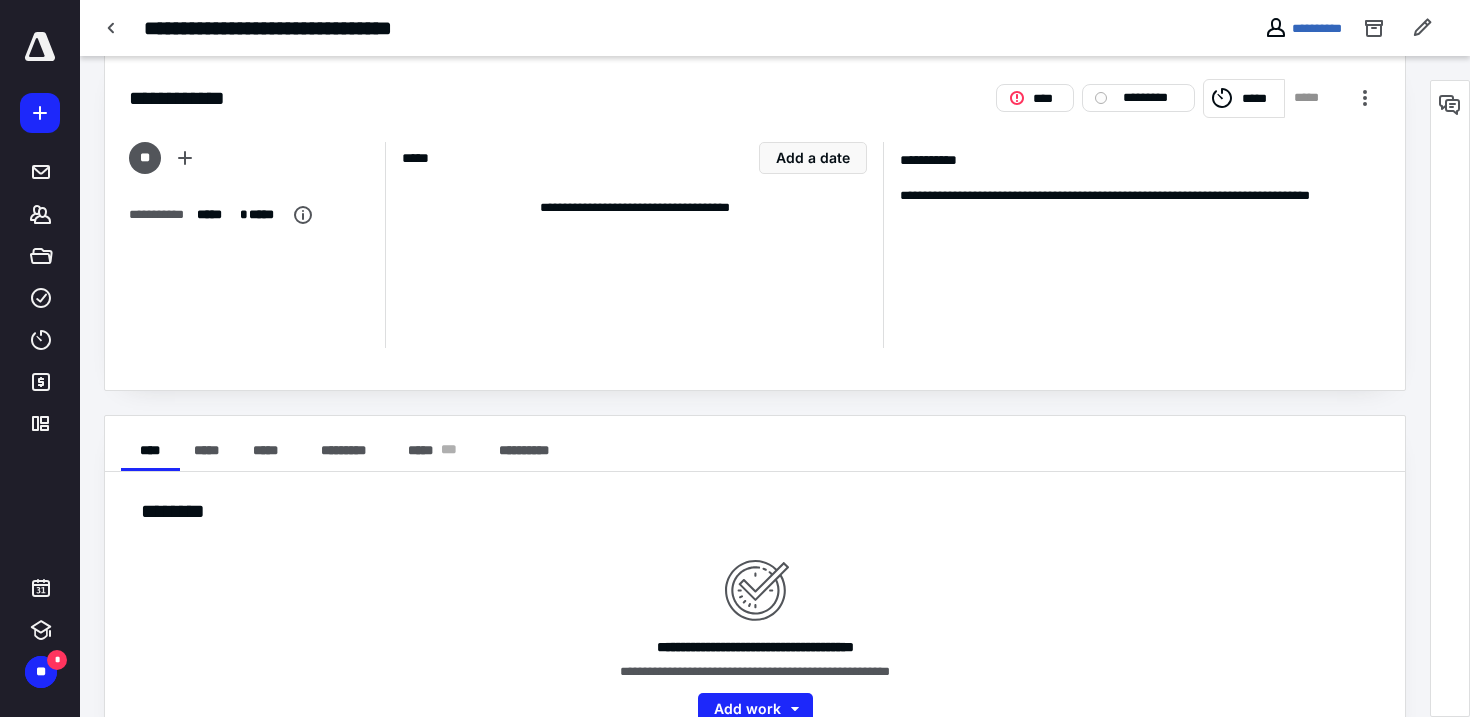 scroll, scrollTop: 38, scrollLeft: 0, axis: vertical 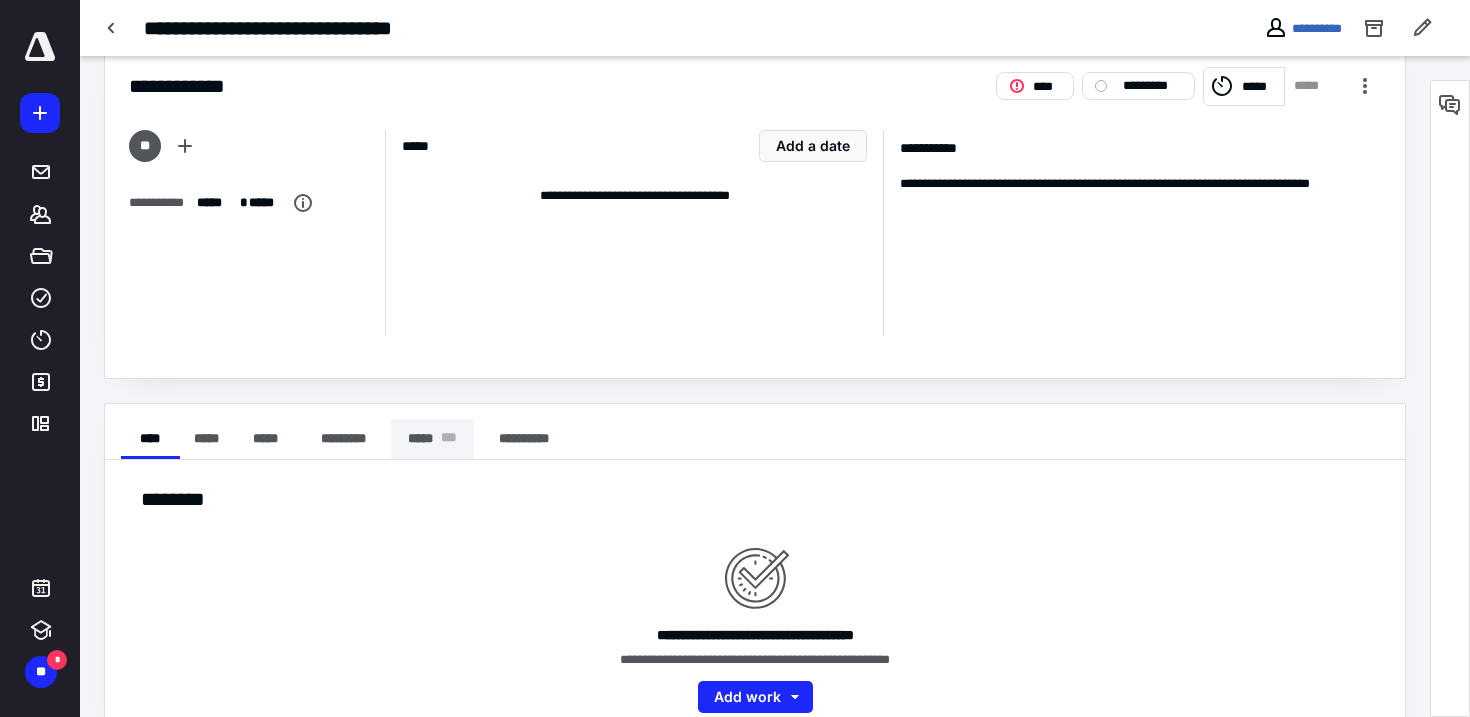 click on "***** * * *" at bounding box center [432, 439] 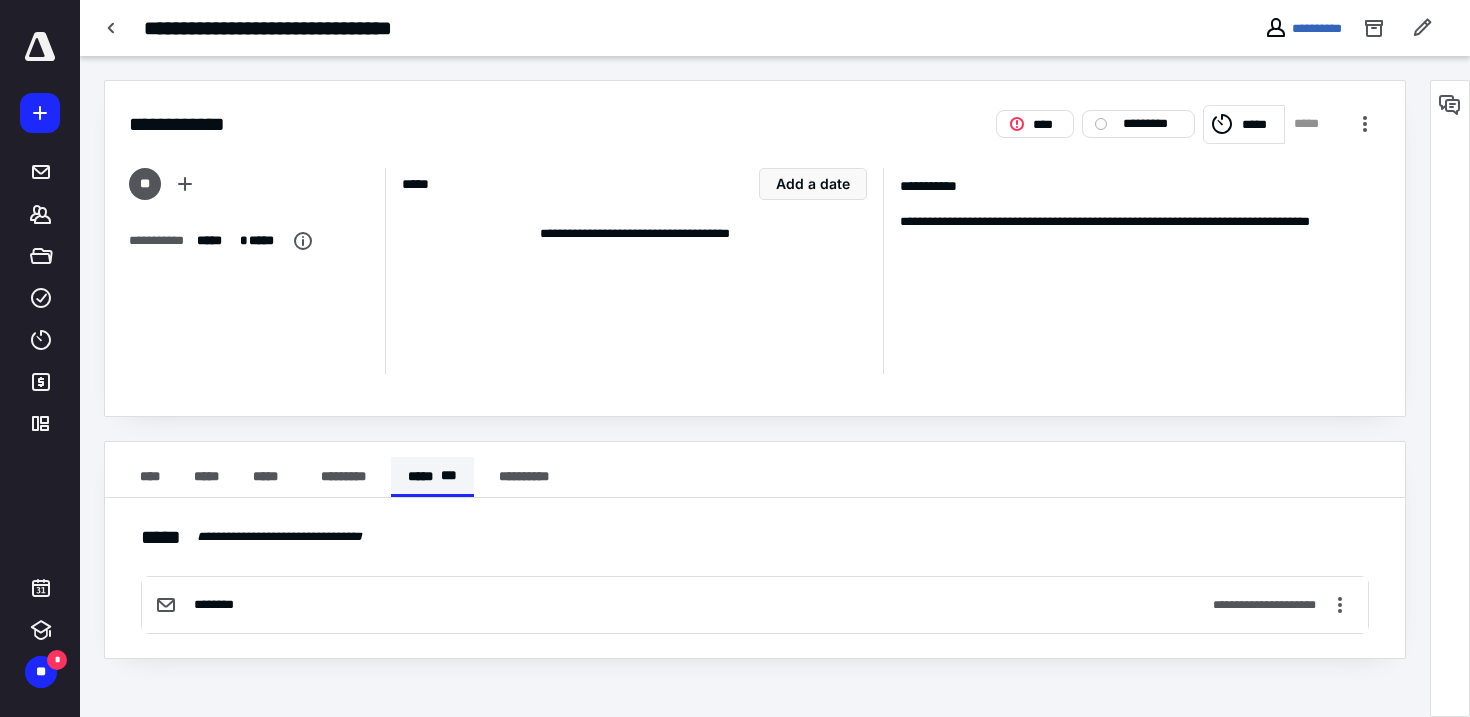 scroll, scrollTop: 0, scrollLeft: 0, axis: both 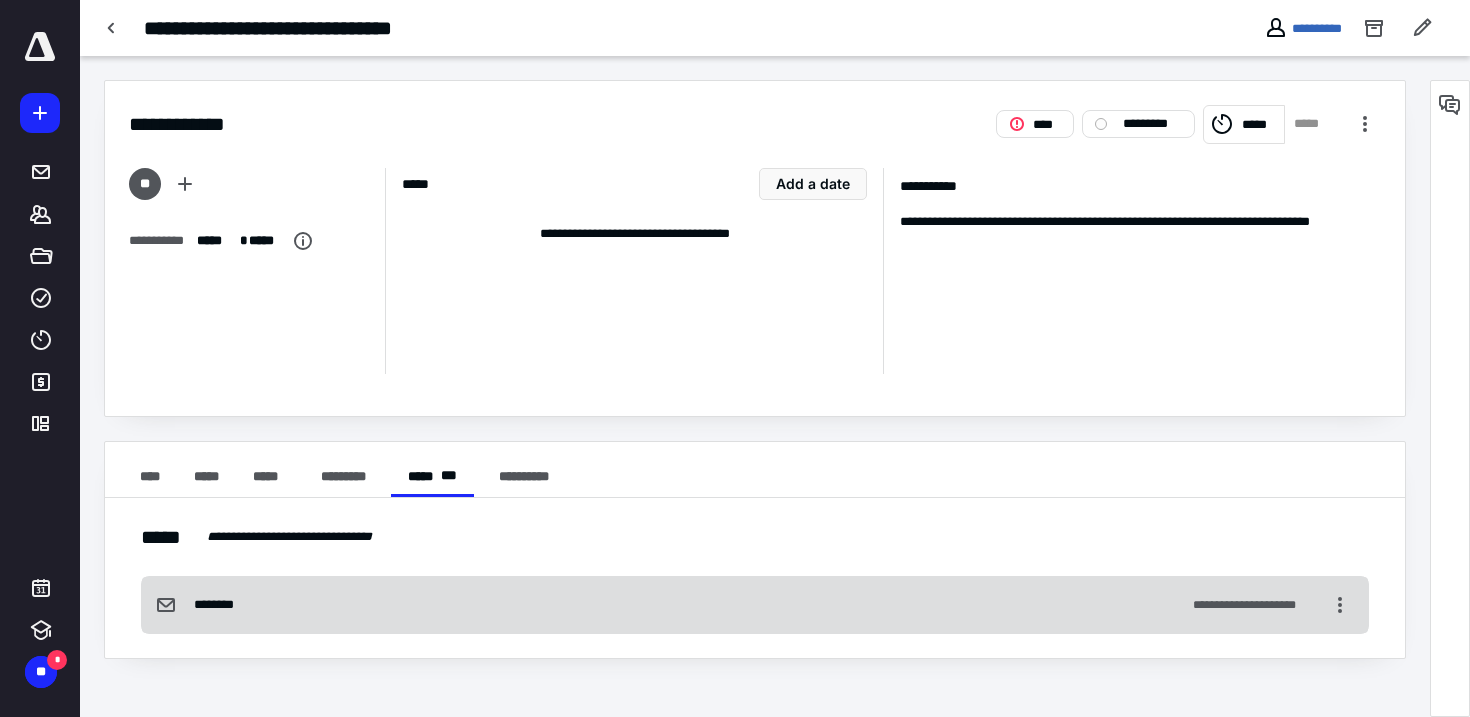 click on "**********" at bounding box center (755, 605) 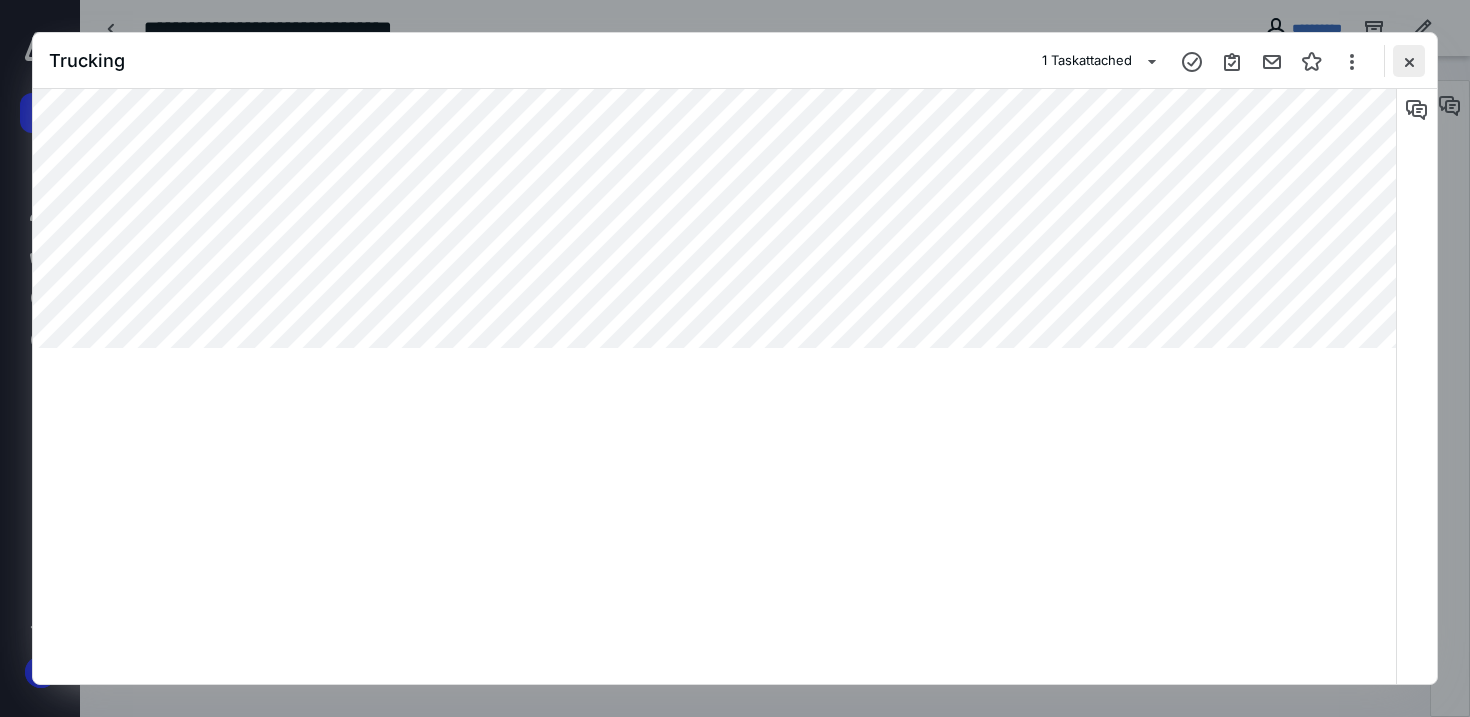 click at bounding box center [1409, 61] 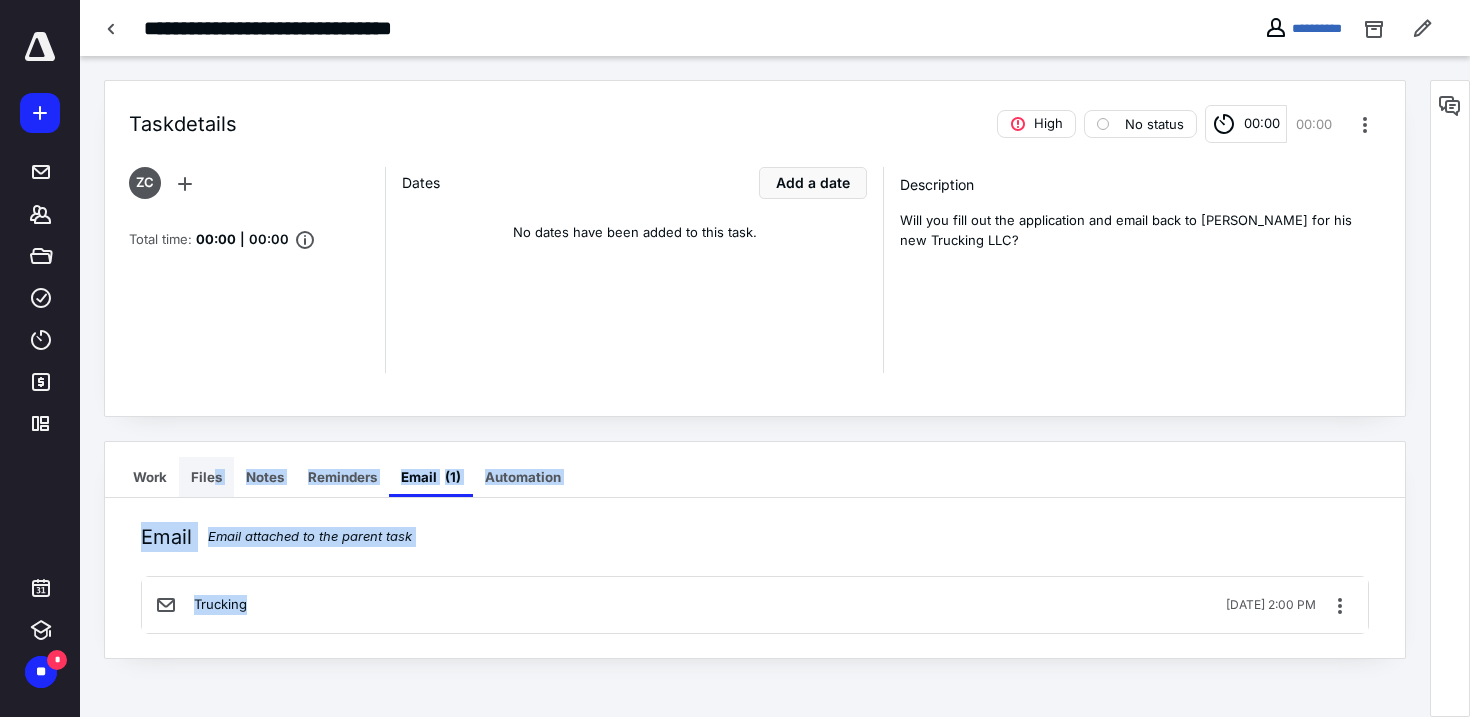 drag, startPoint x: 298, startPoint y: 619, endPoint x: 214, endPoint y: 475, distance: 166.70934 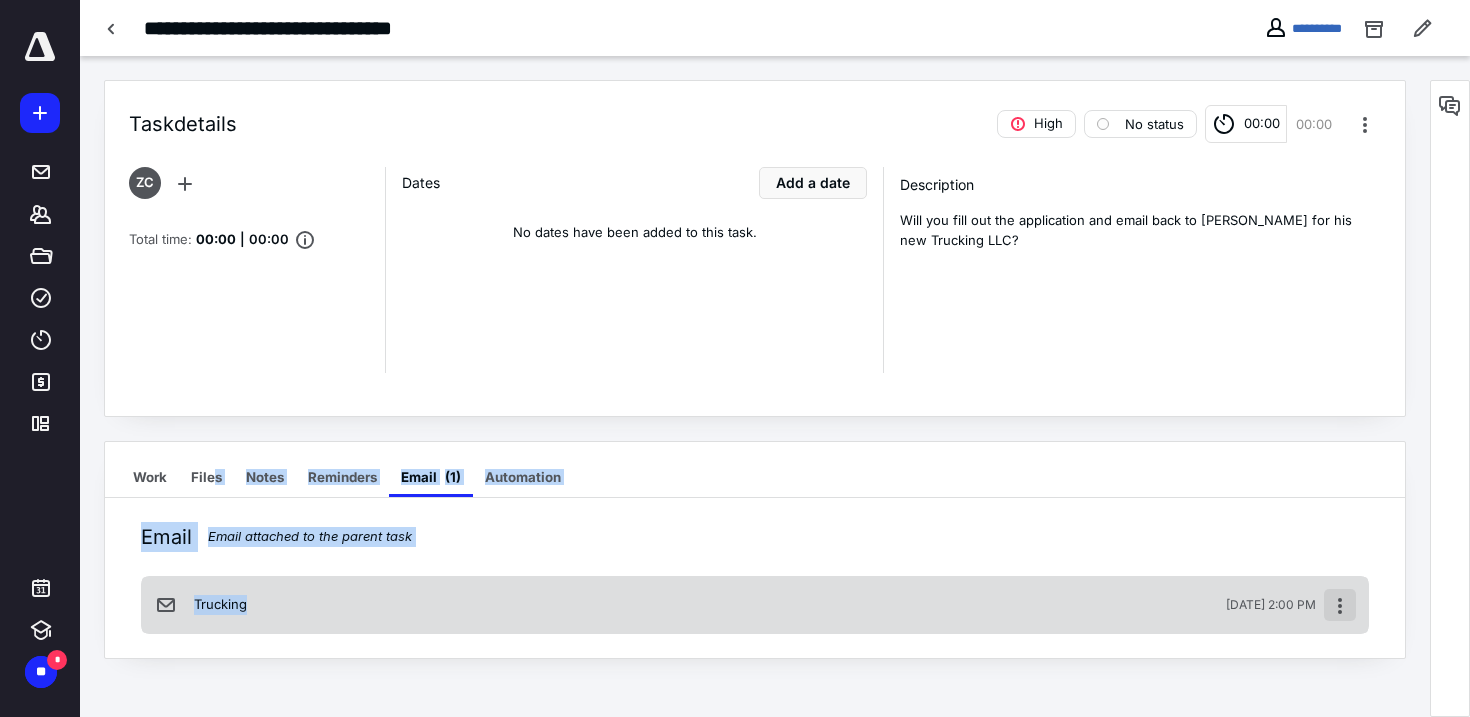 click at bounding box center (1340, 605) 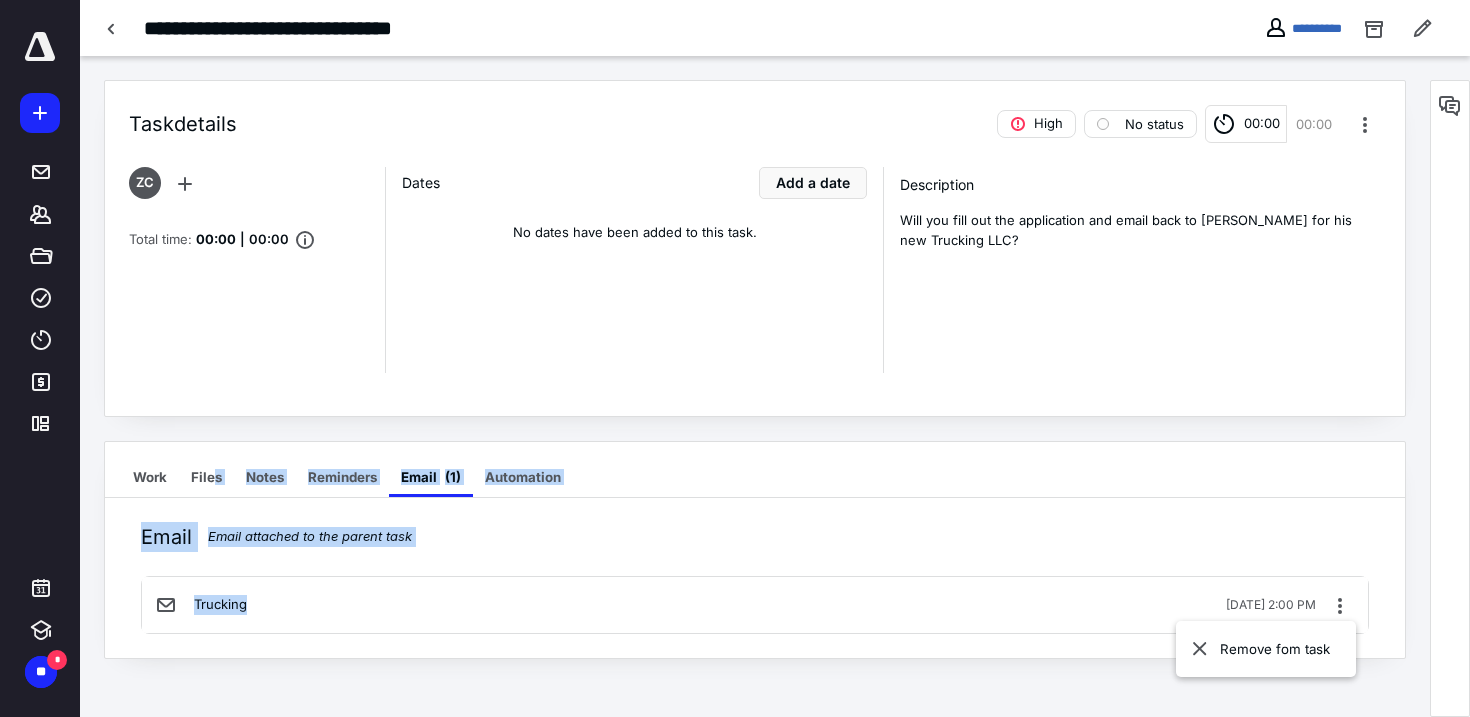 click on "Email Email attached to the parent task" at bounding box center [755, 537] 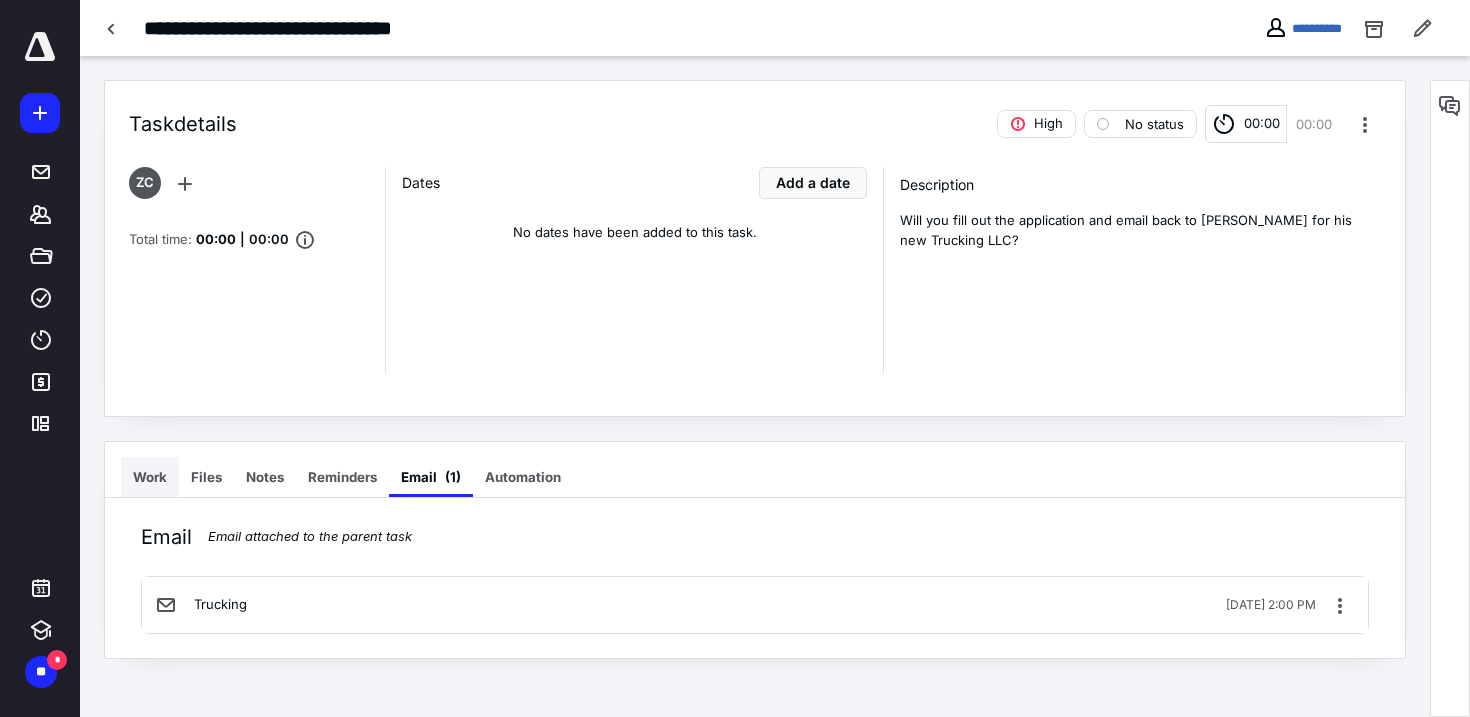 click on "Work" at bounding box center [150, 477] 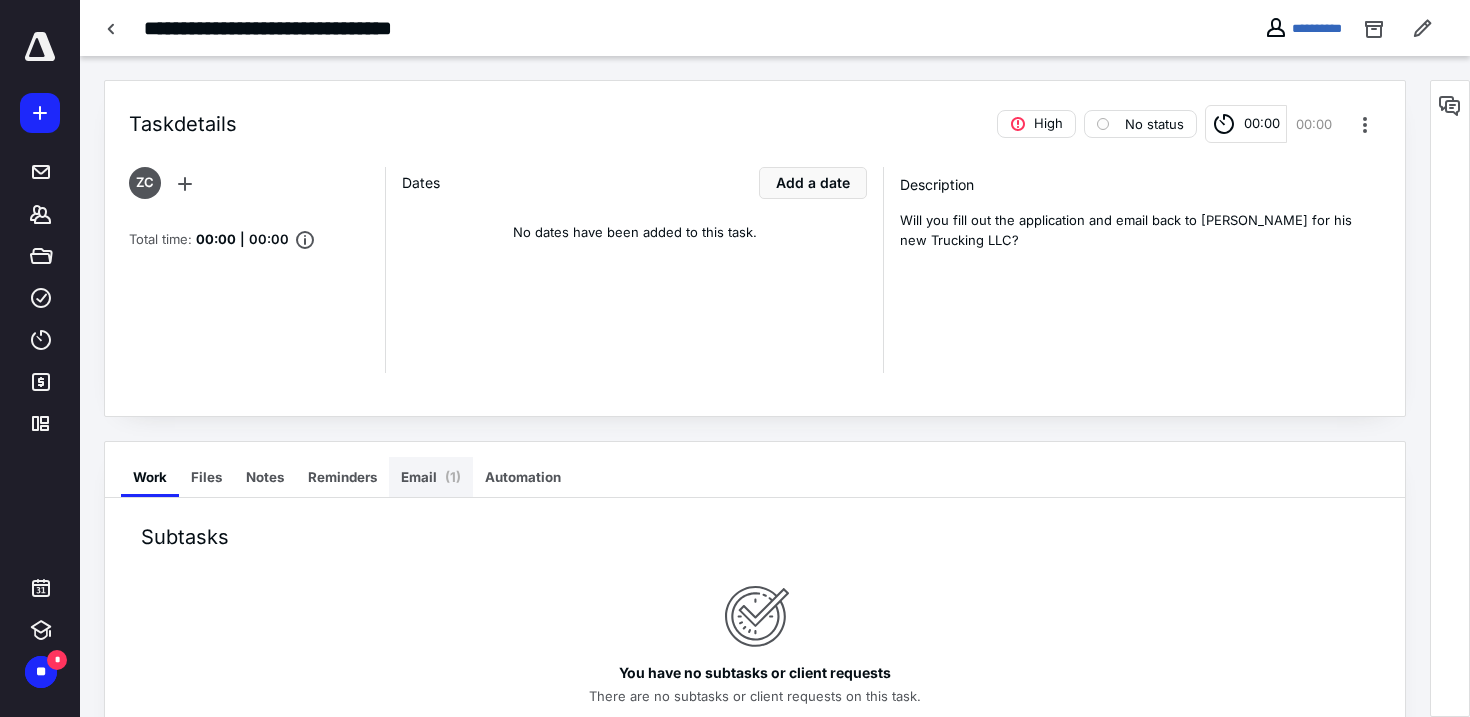 click on "( 1 )" at bounding box center [453, 477] 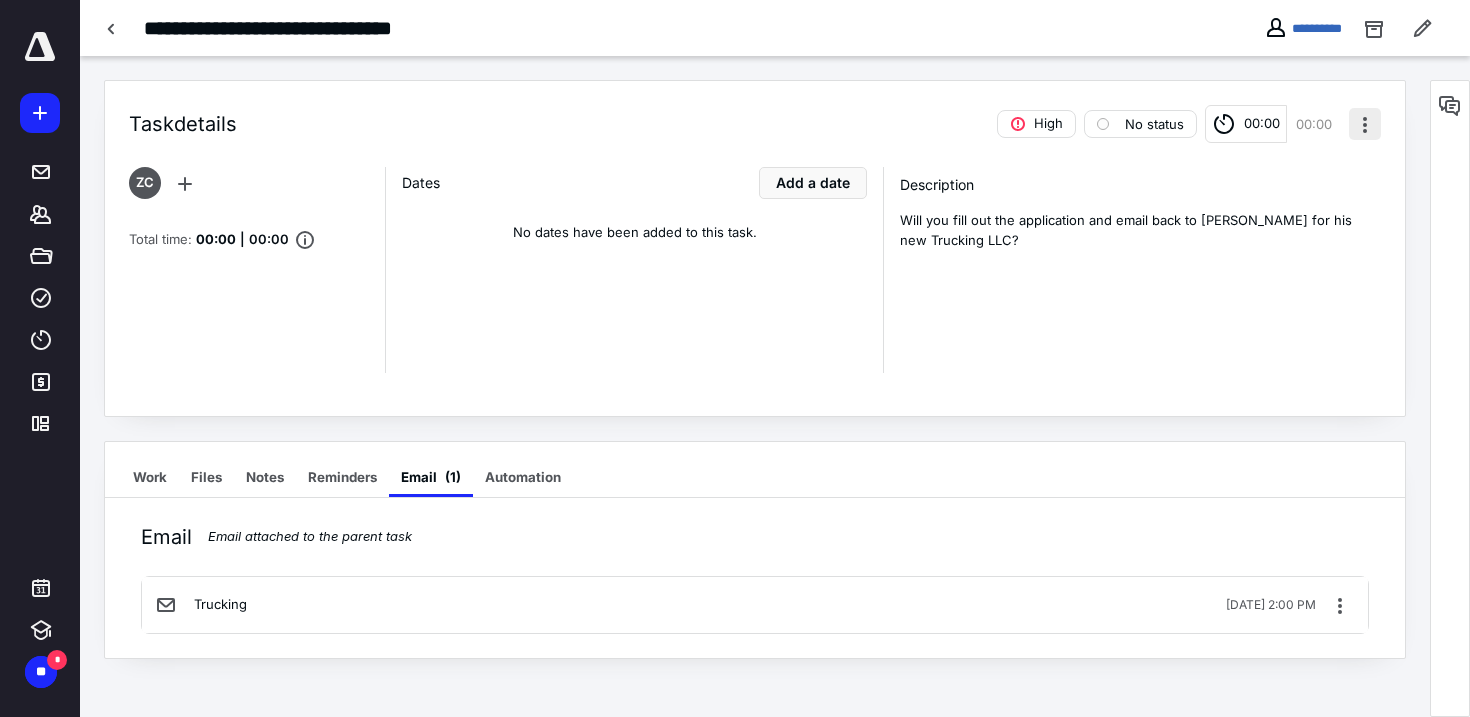 click at bounding box center (1365, 124) 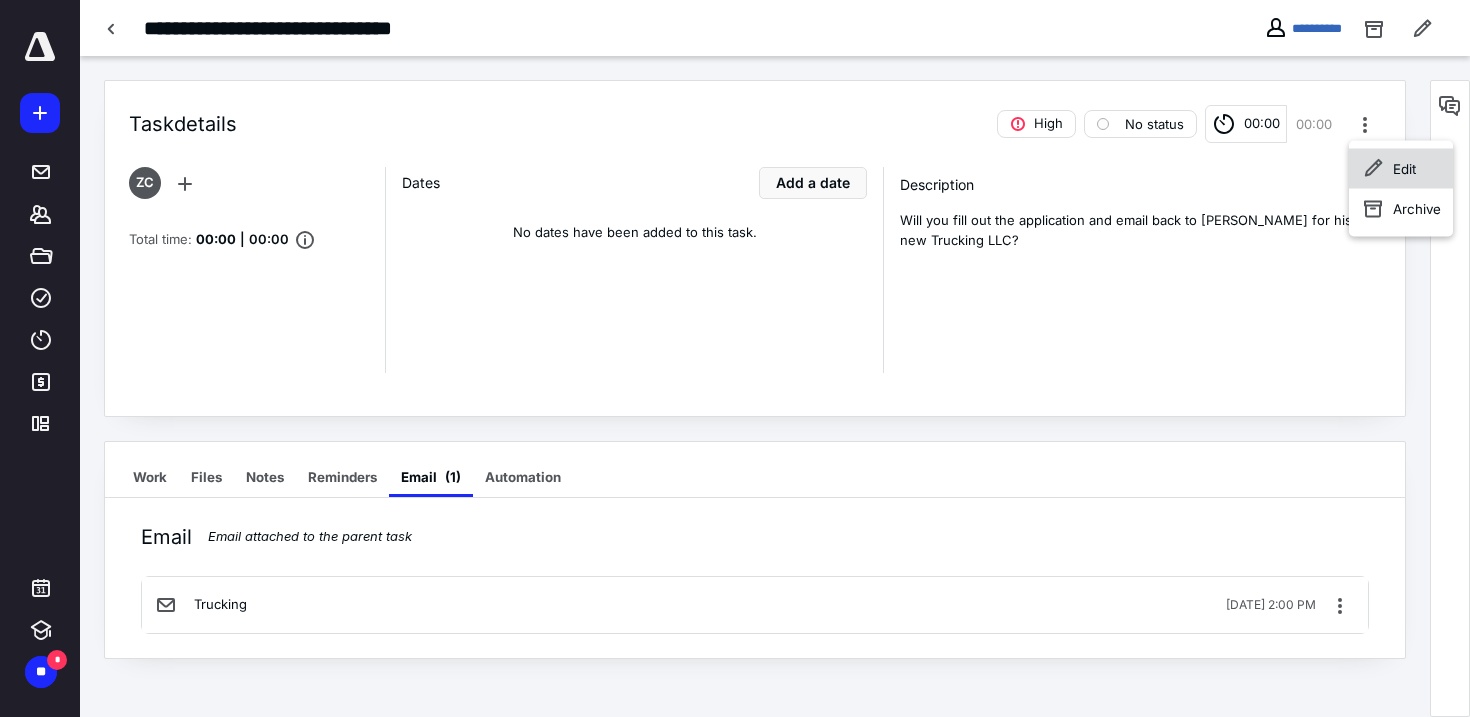 click on "Edit" at bounding box center (1401, 169) 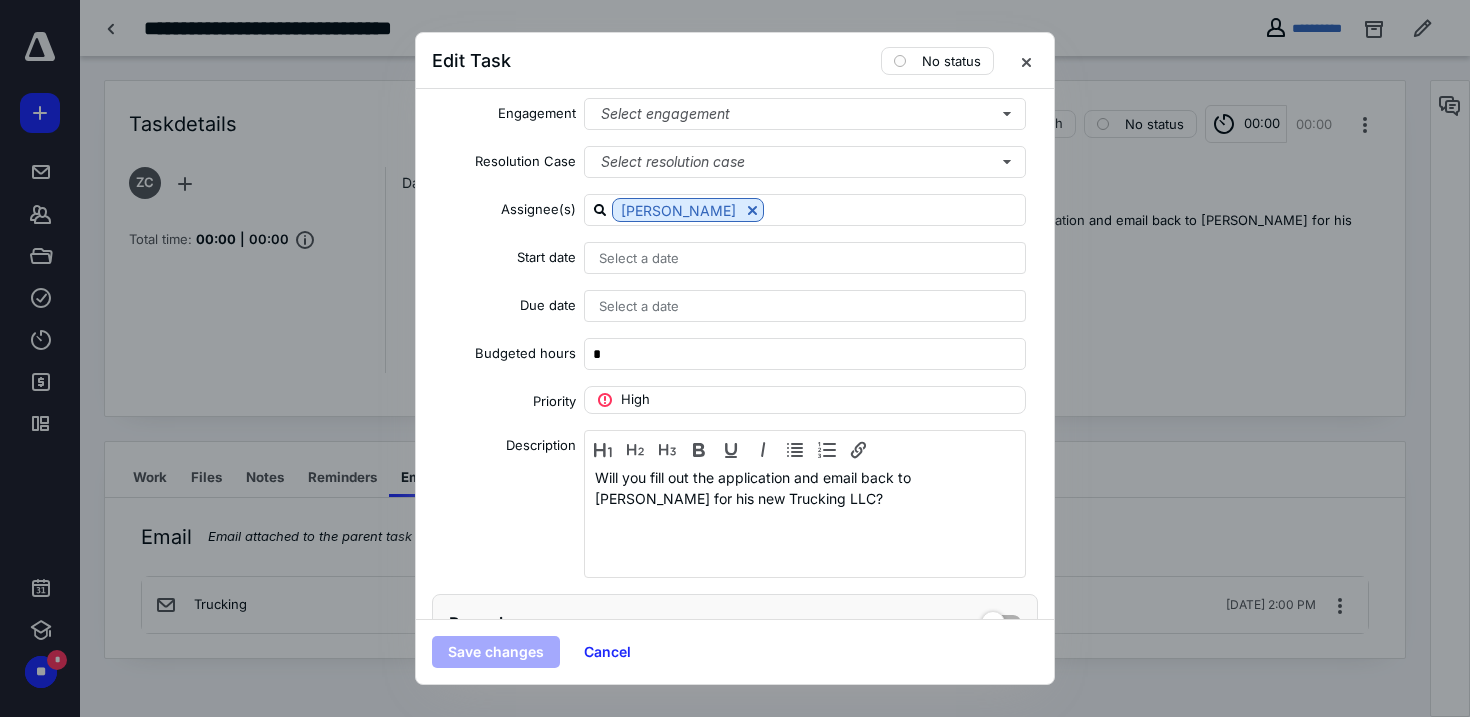 scroll, scrollTop: 175, scrollLeft: 0, axis: vertical 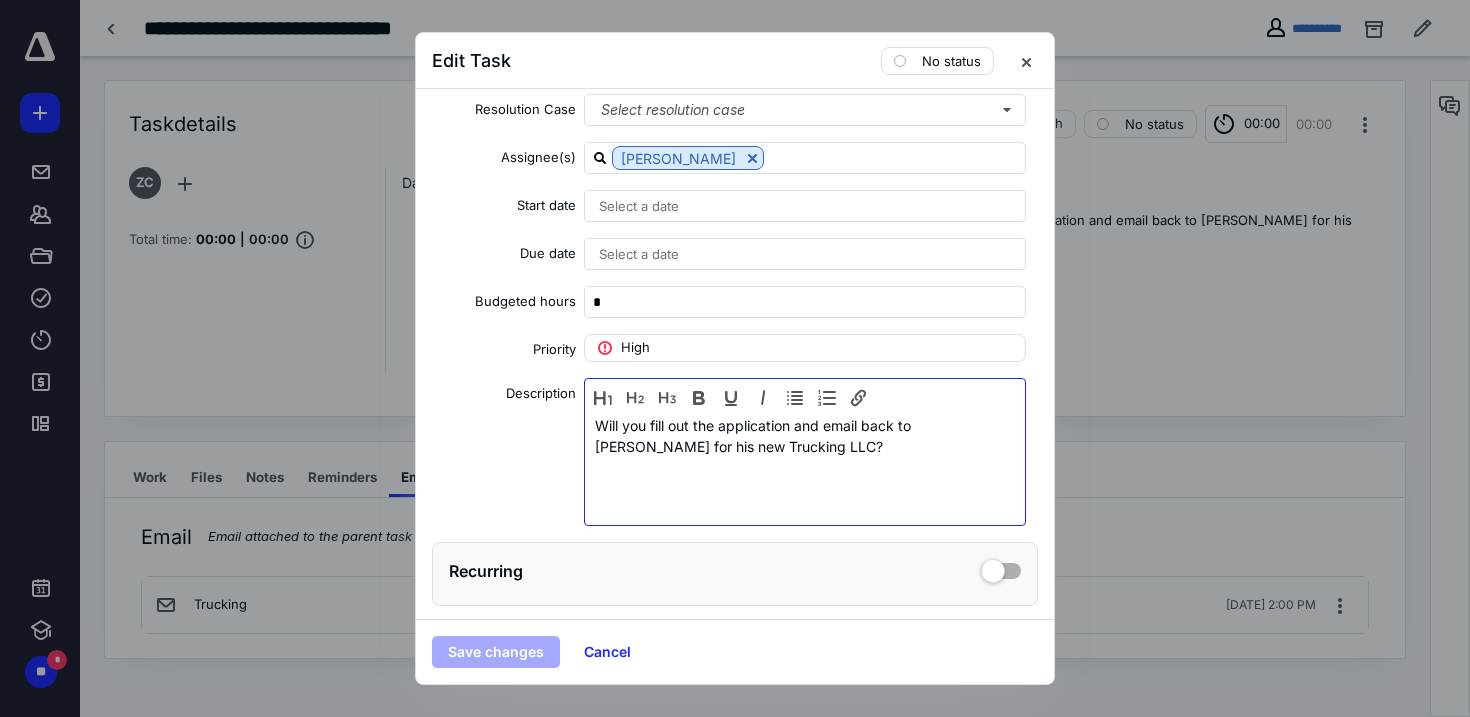 click on "Will you fill out the application and email back to Jeff for his new Trucking LLC?" at bounding box center (805, 467) 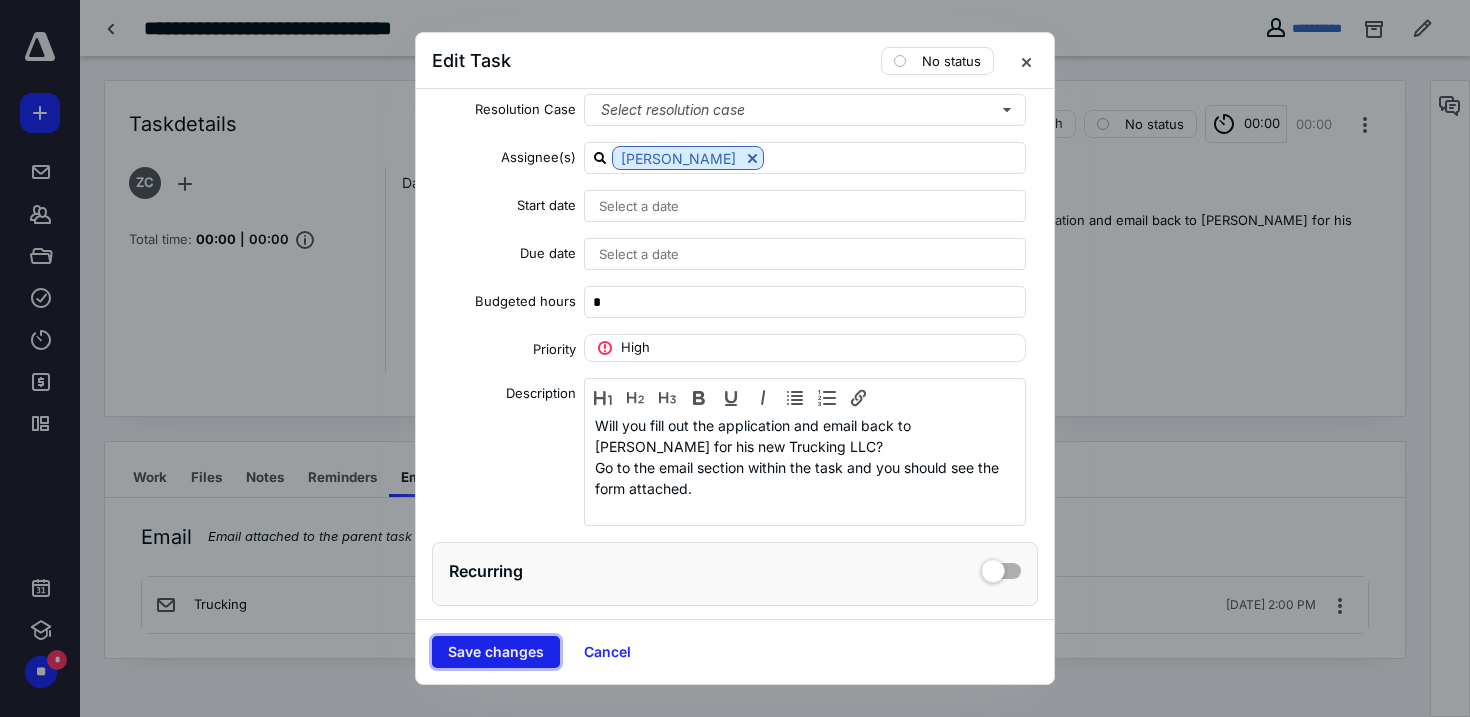 click on "Save changes" at bounding box center [496, 652] 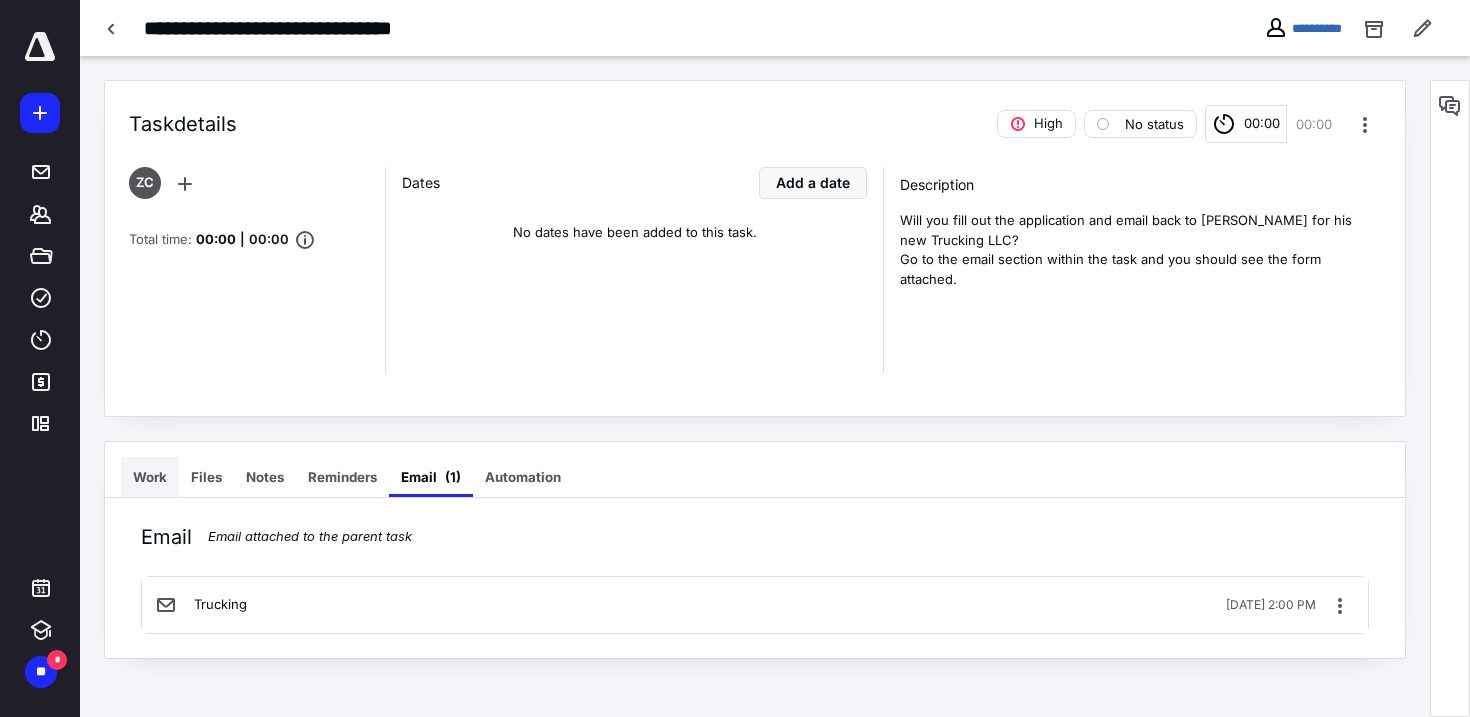click on "Work" at bounding box center (150, 477) 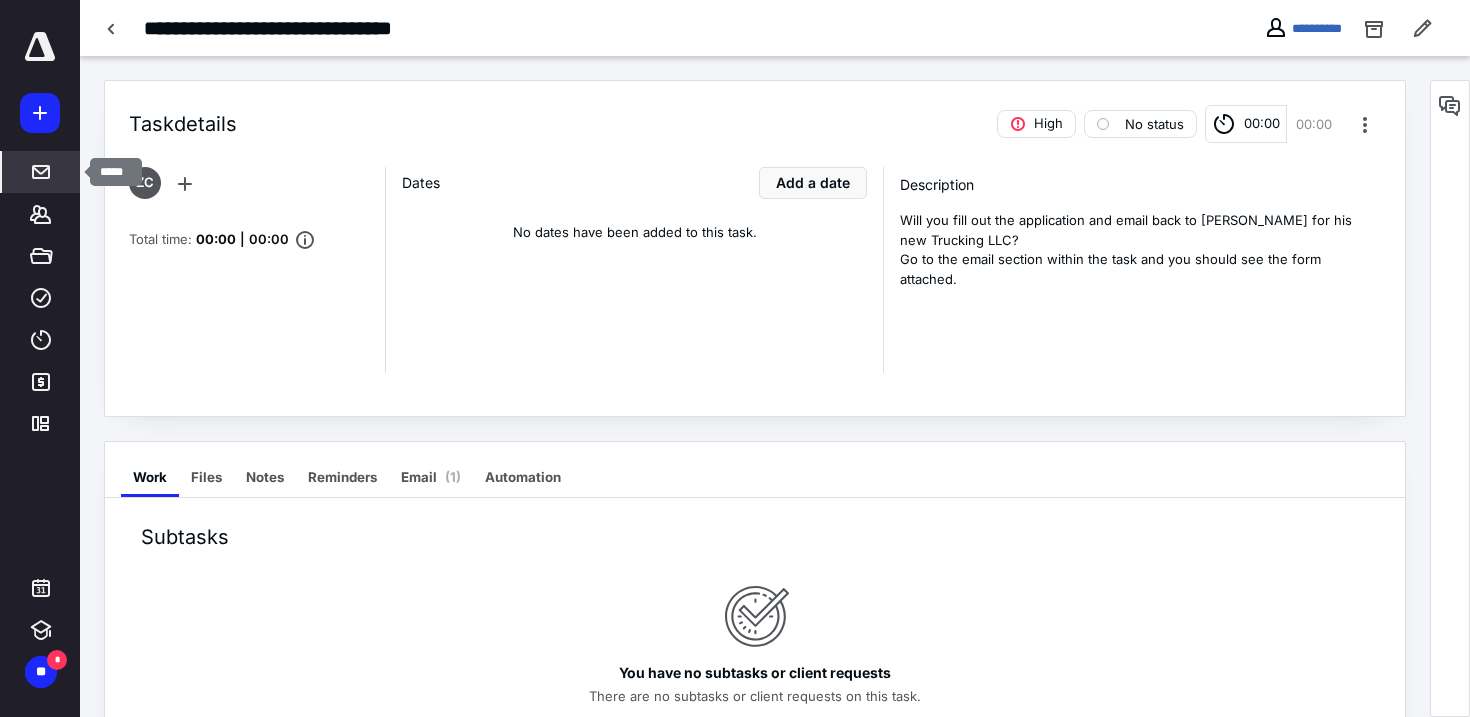 click 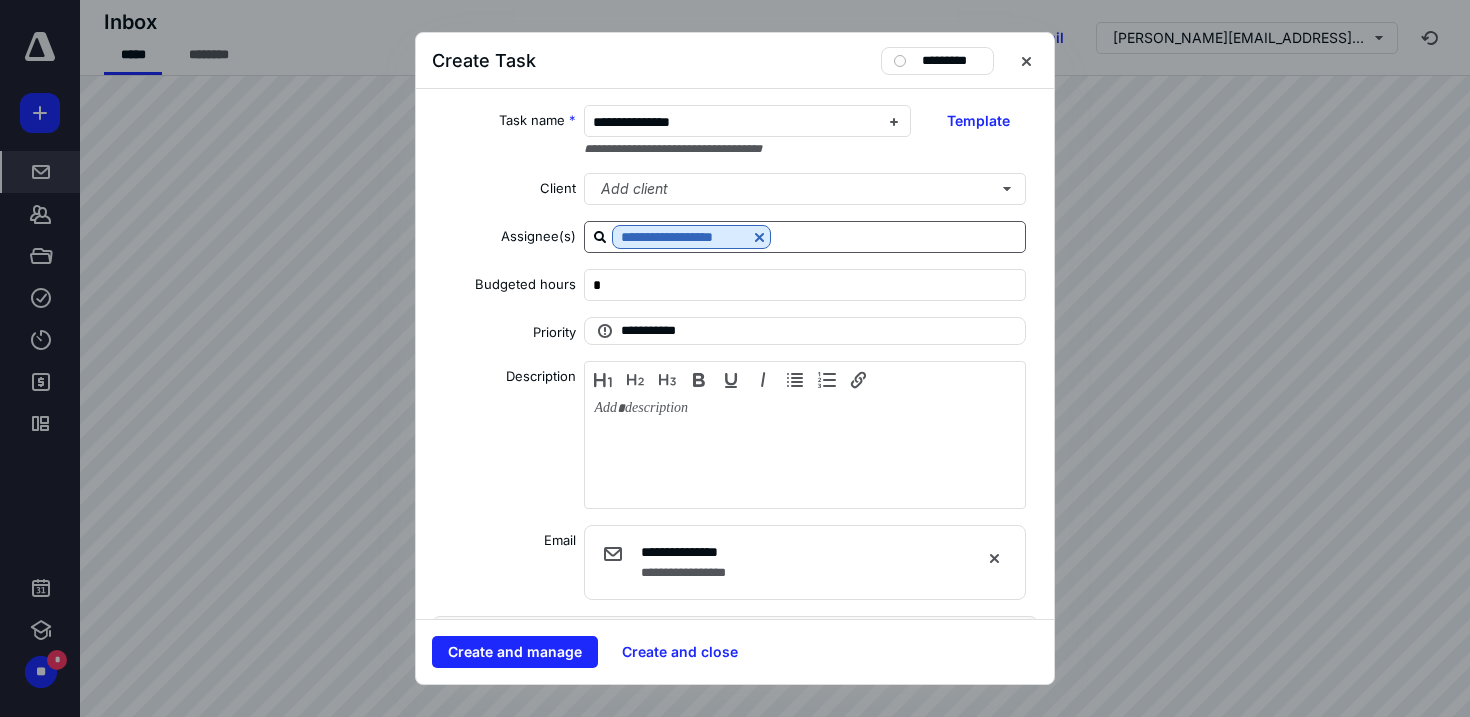 click at bounding box center [897, 236] 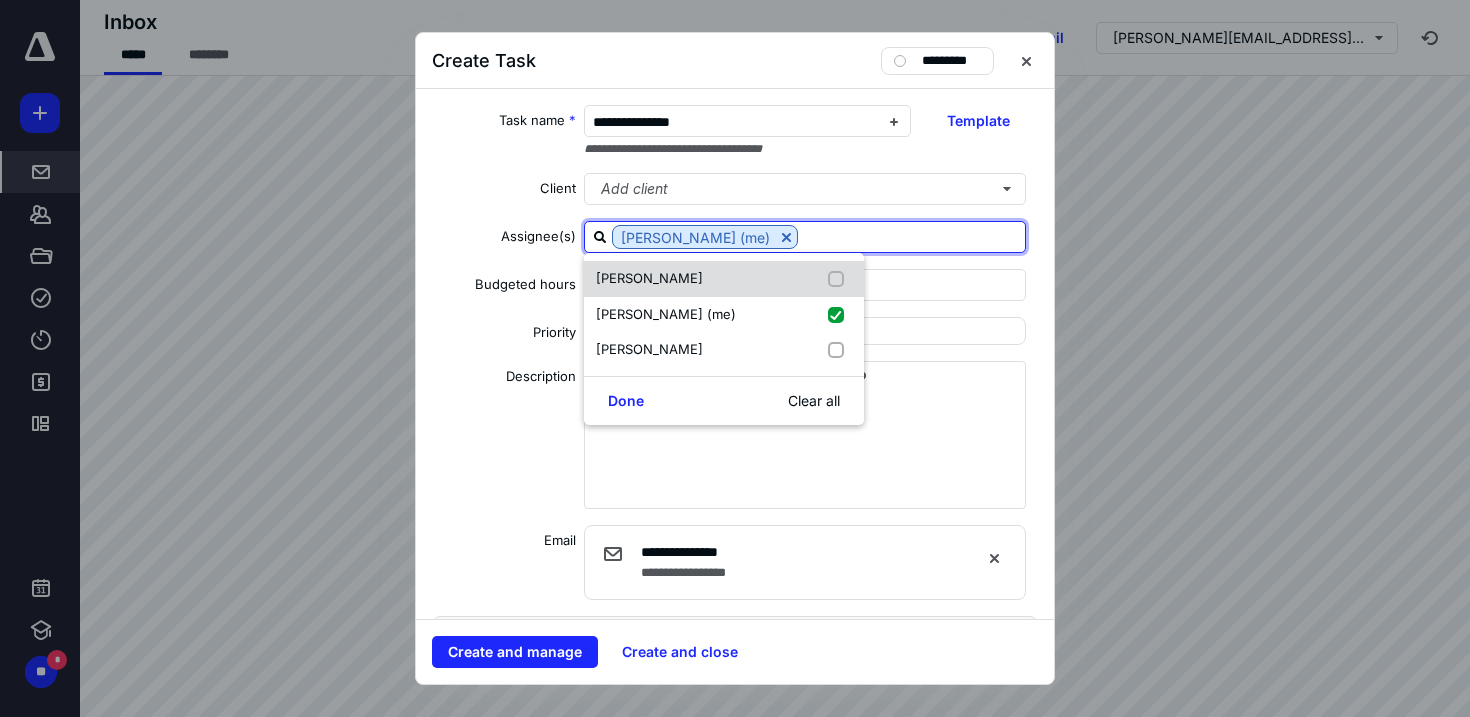 click at bounding box center (840, 279) 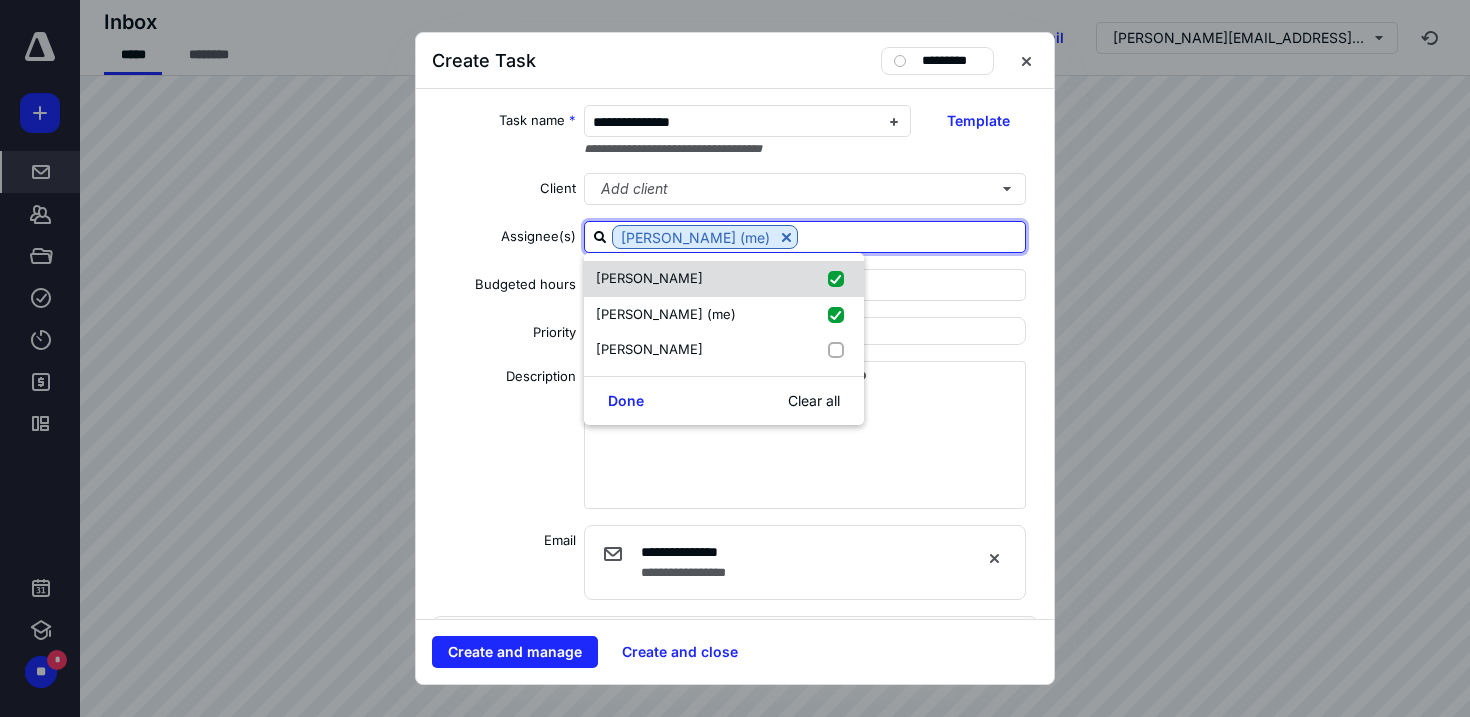 checkbox on "true" 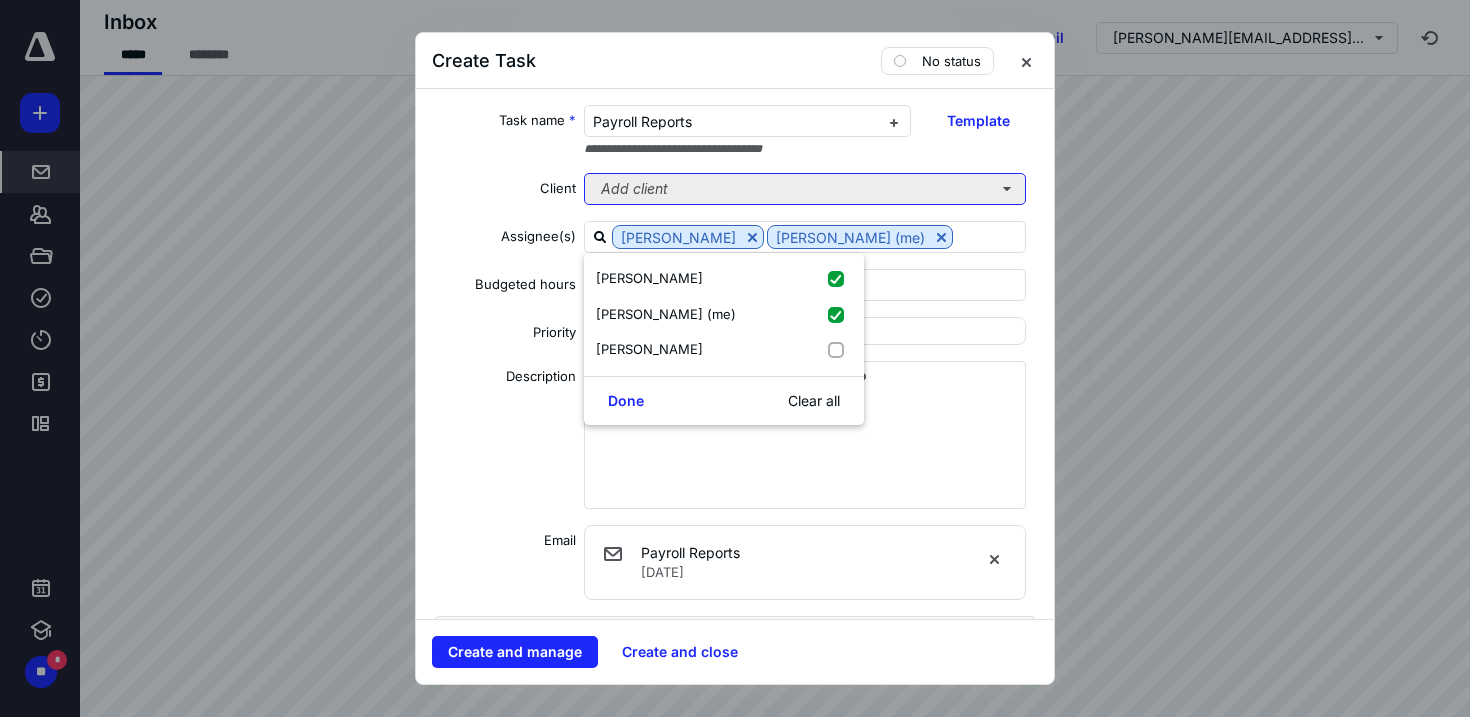 click on "Add client" at bounding box center (805, 189) 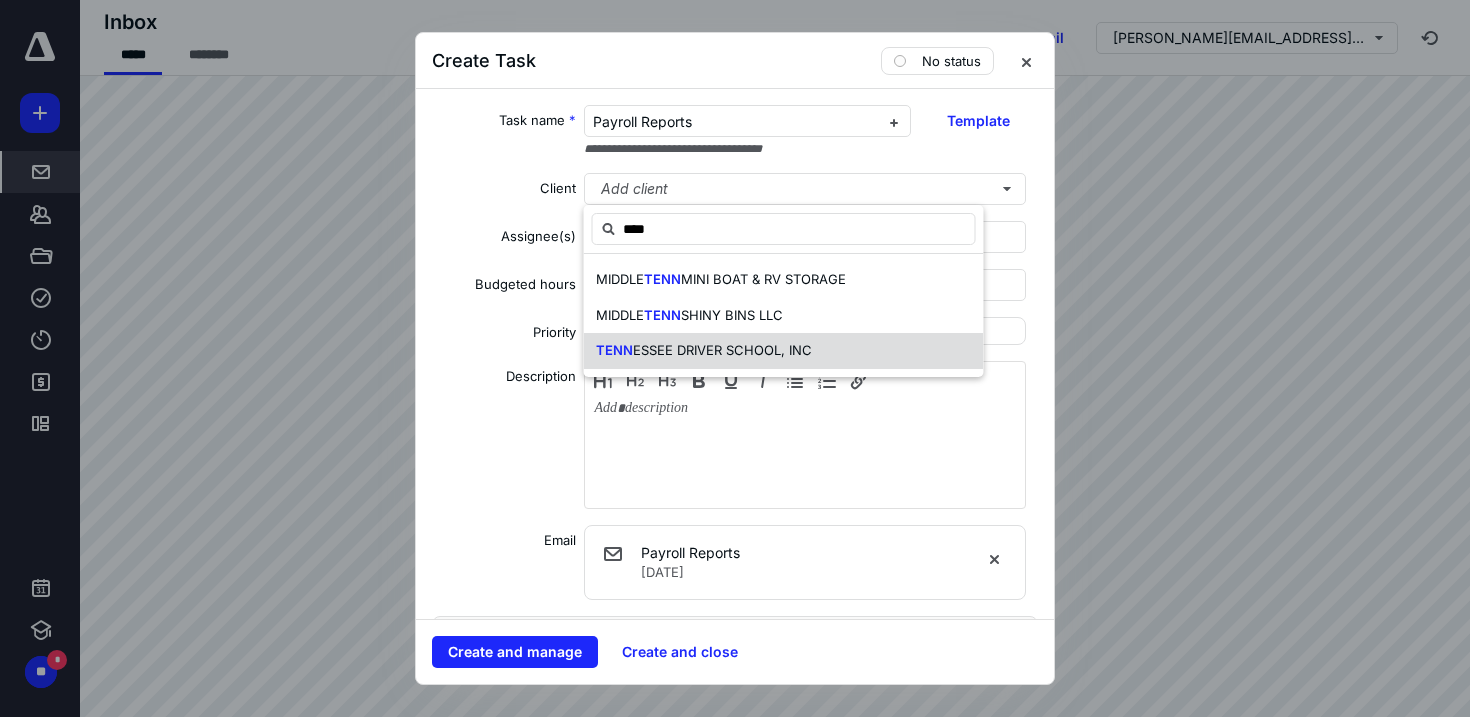 click on "TENN ESSEE DRIVER SCHOOL, INC" at bounding box center (704, 351) 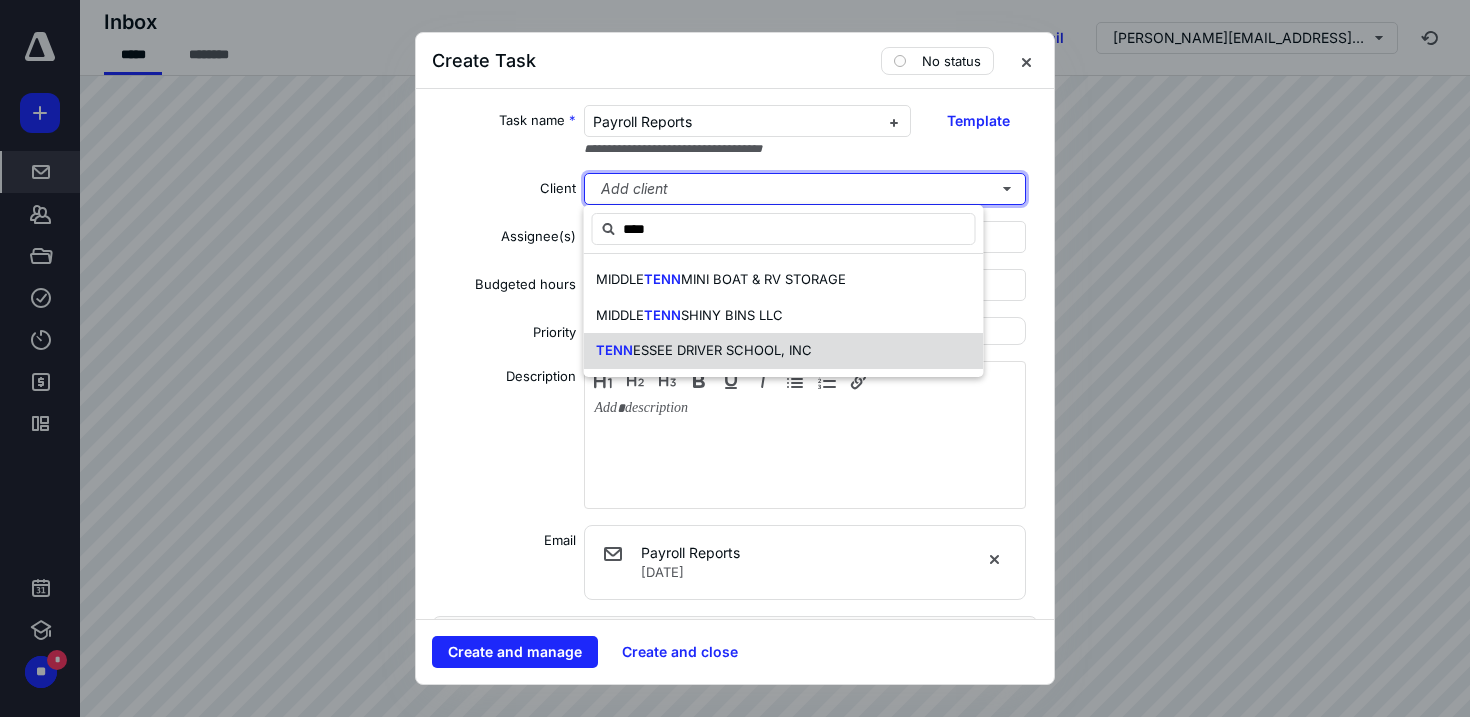 type 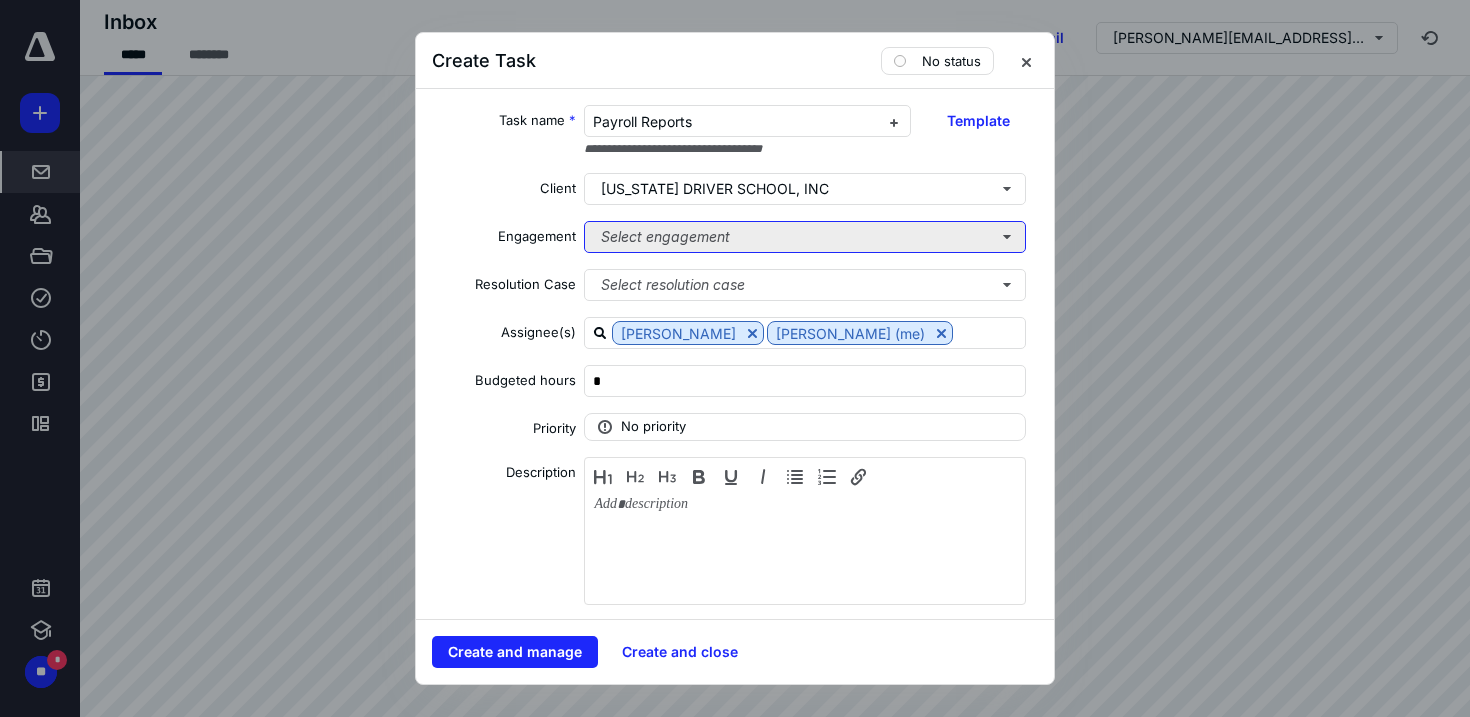 click on "Select engagement" at bounding box center (805, 237) 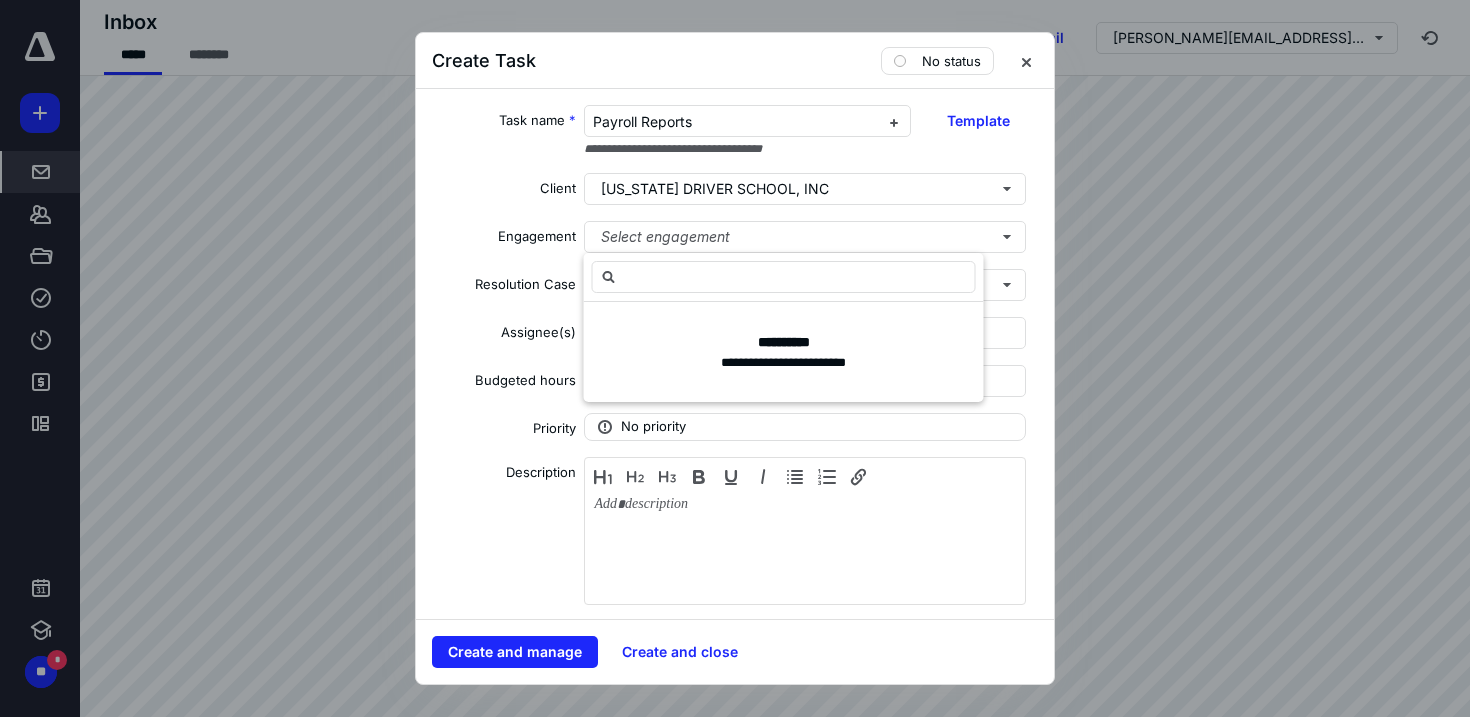 click on "**********" at bounding box center [735, 354] 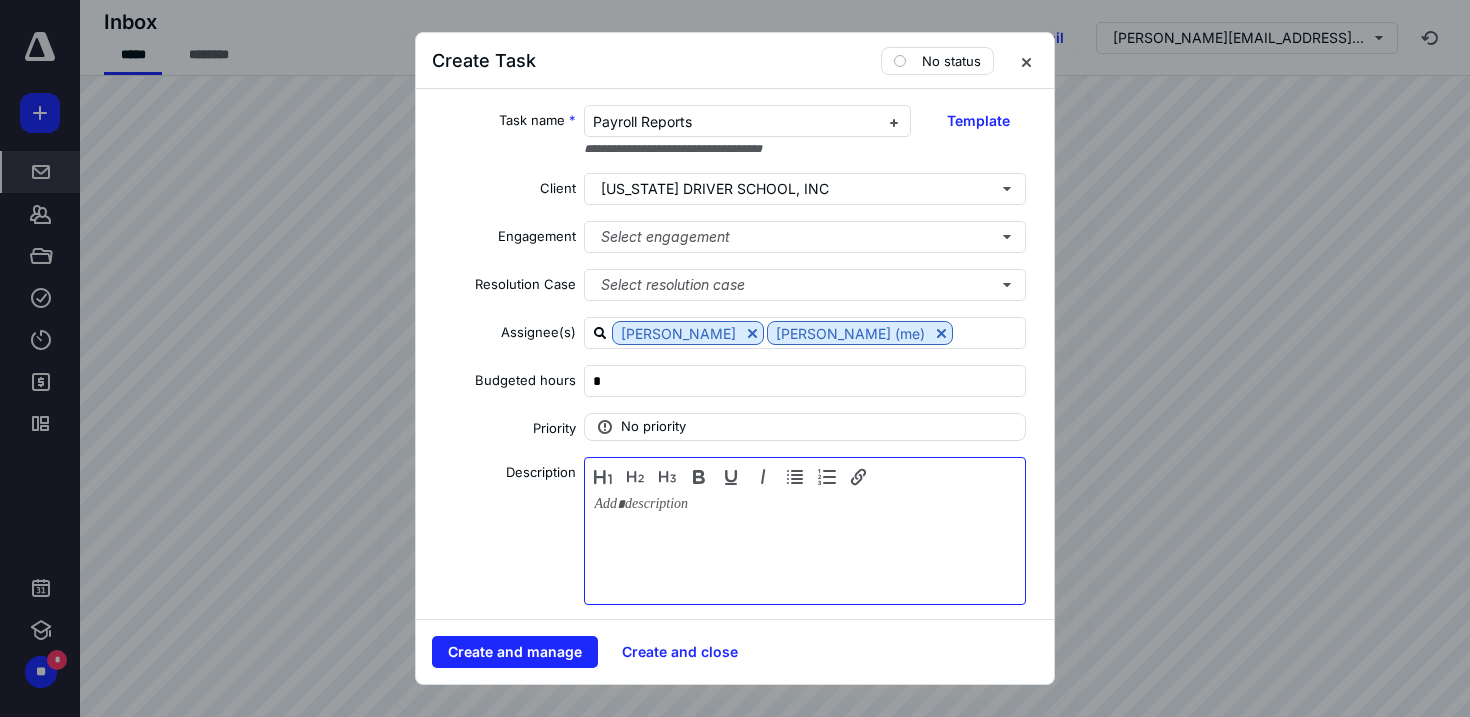 click at bounding box center (805, 546) 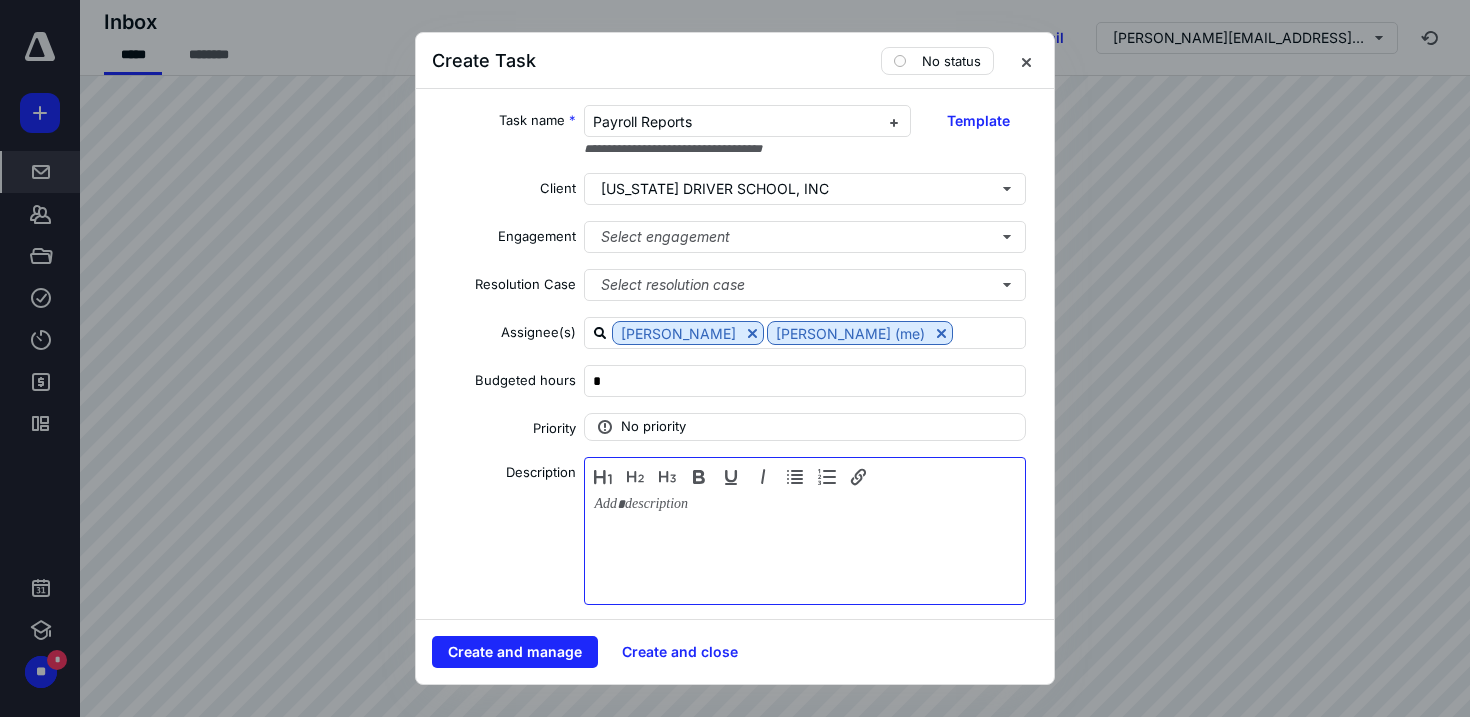 type 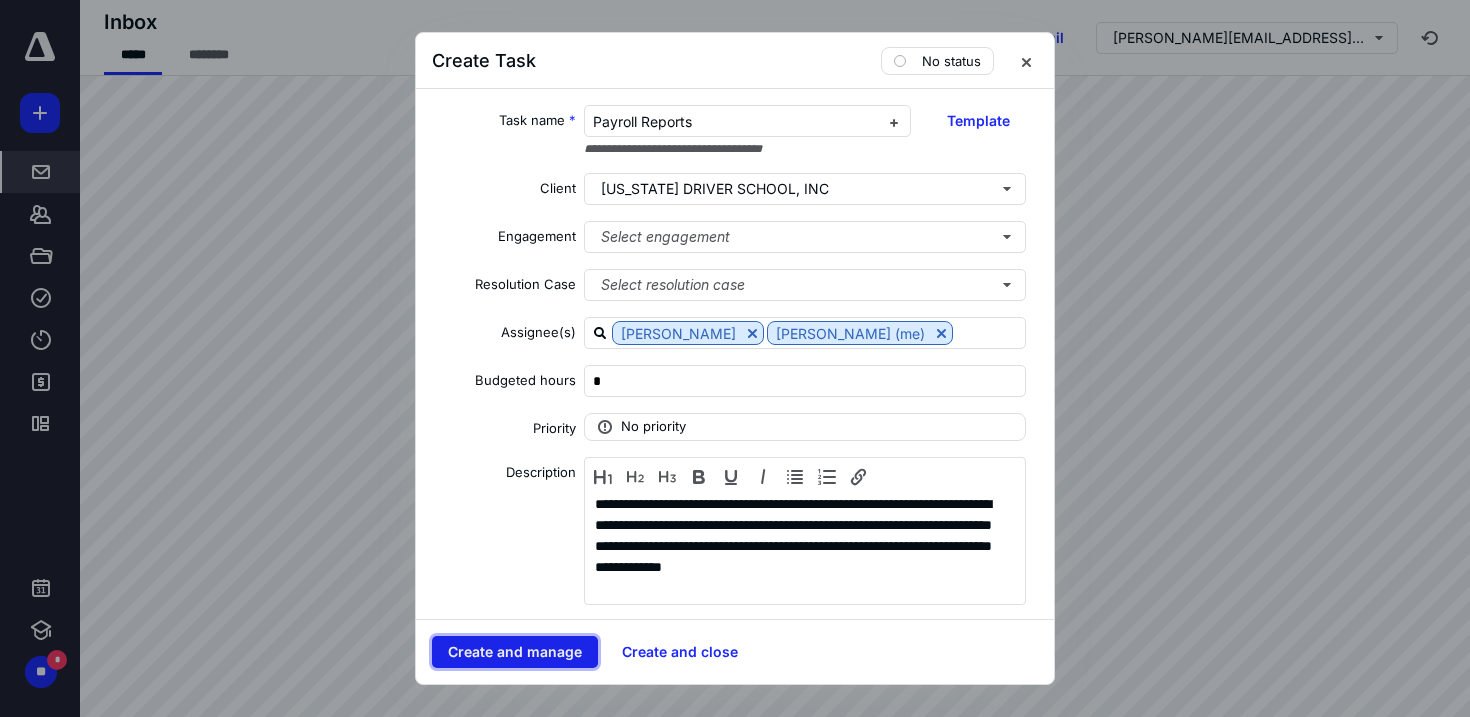 click on "Create and manage" at bounding box center [515, 652] 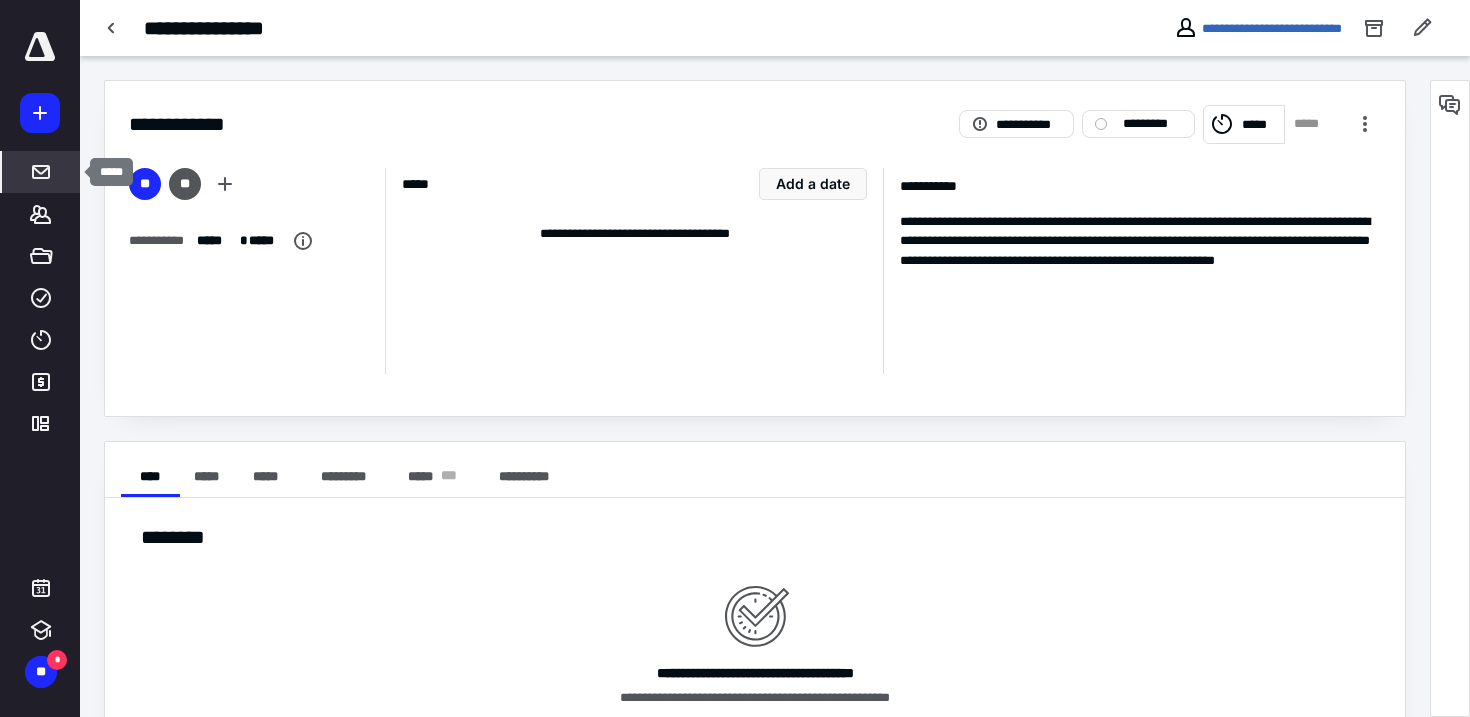 click at bounding box center (41, 172) 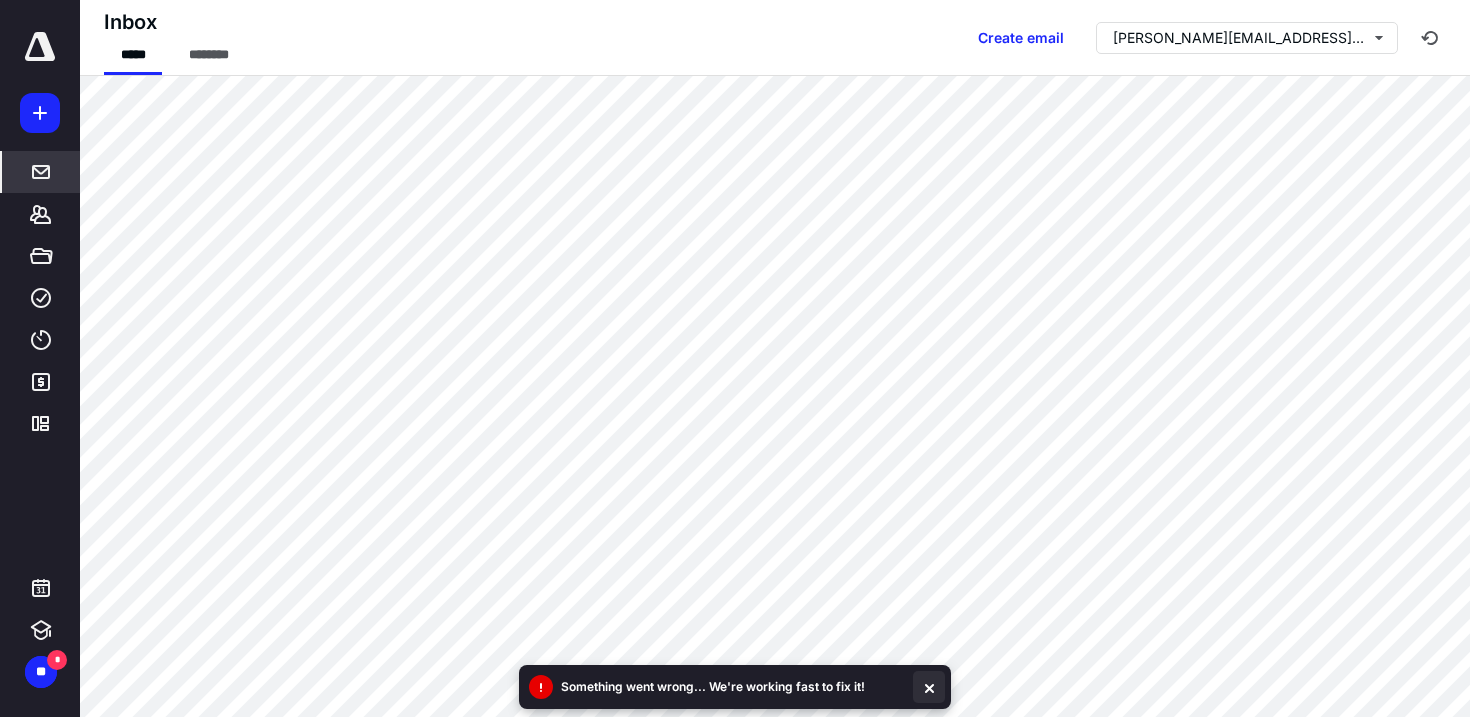 click at bounding box center [929, 687] 